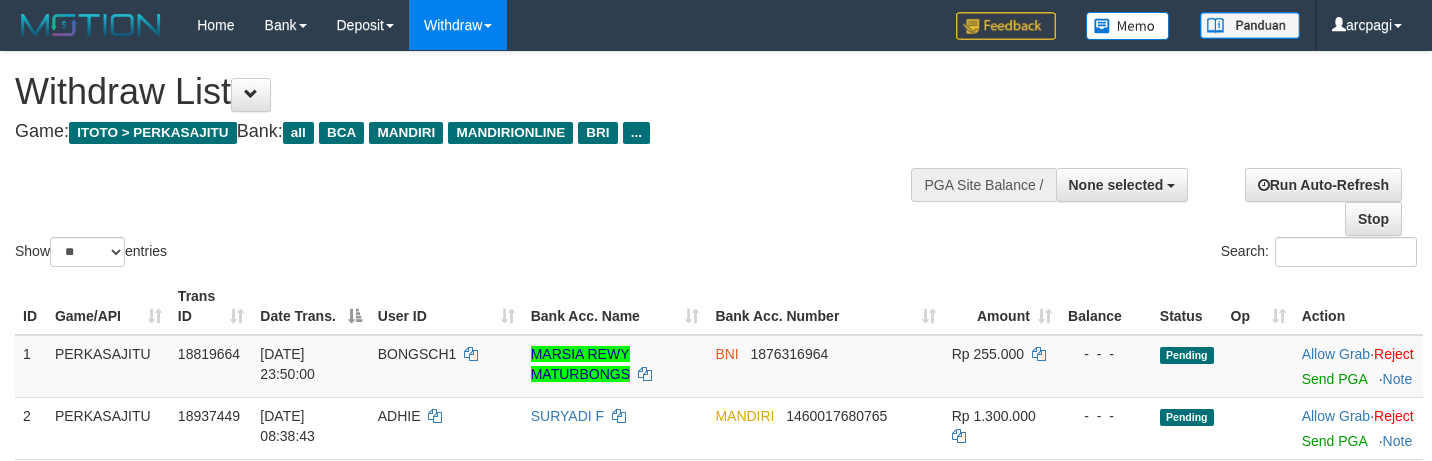 select 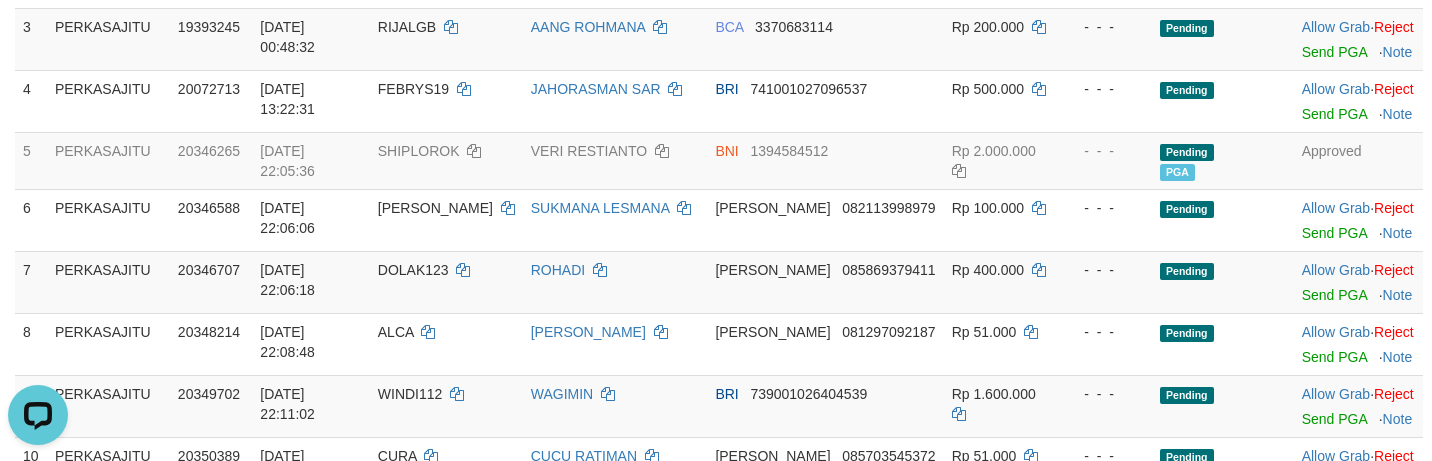 scroll, scrollTop: 0, scrollLeft: 0, axis: both 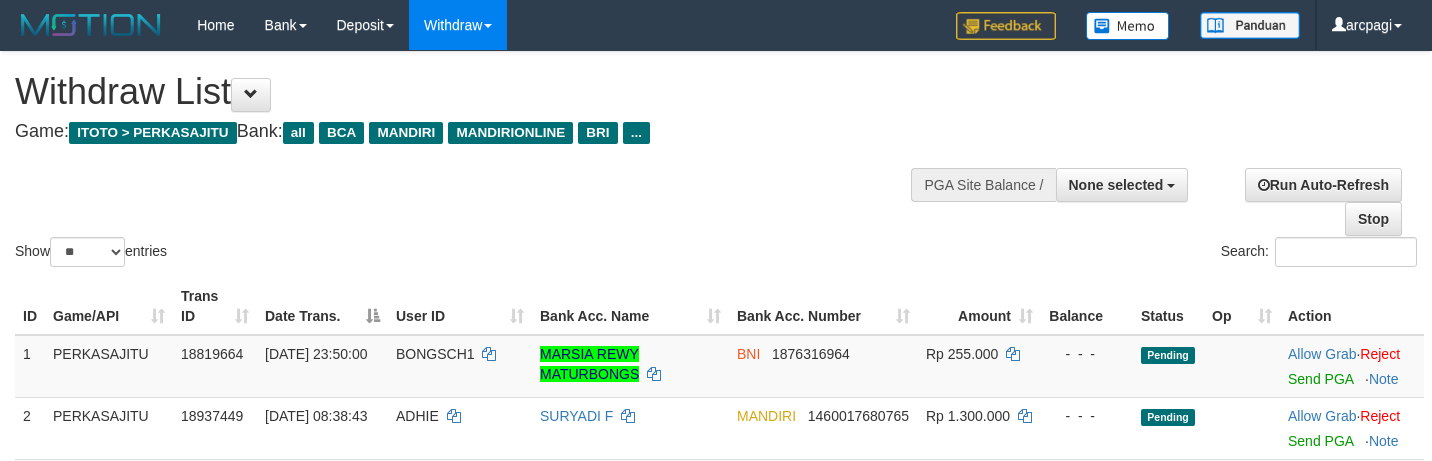 select 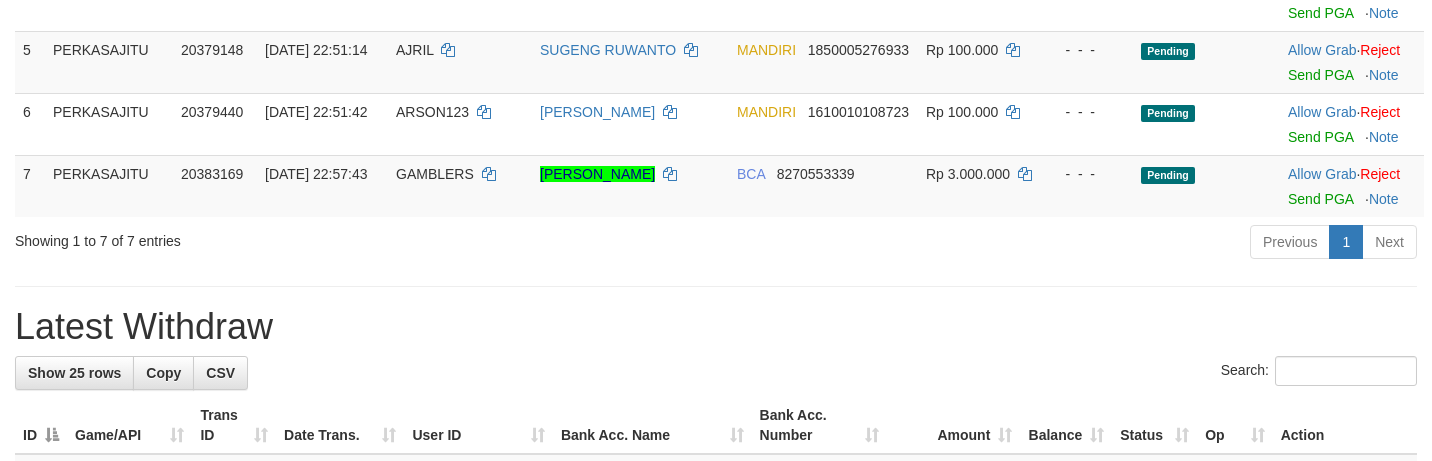 scroll, scrollTop: 584, scrollLeft: 0, axis: vertical 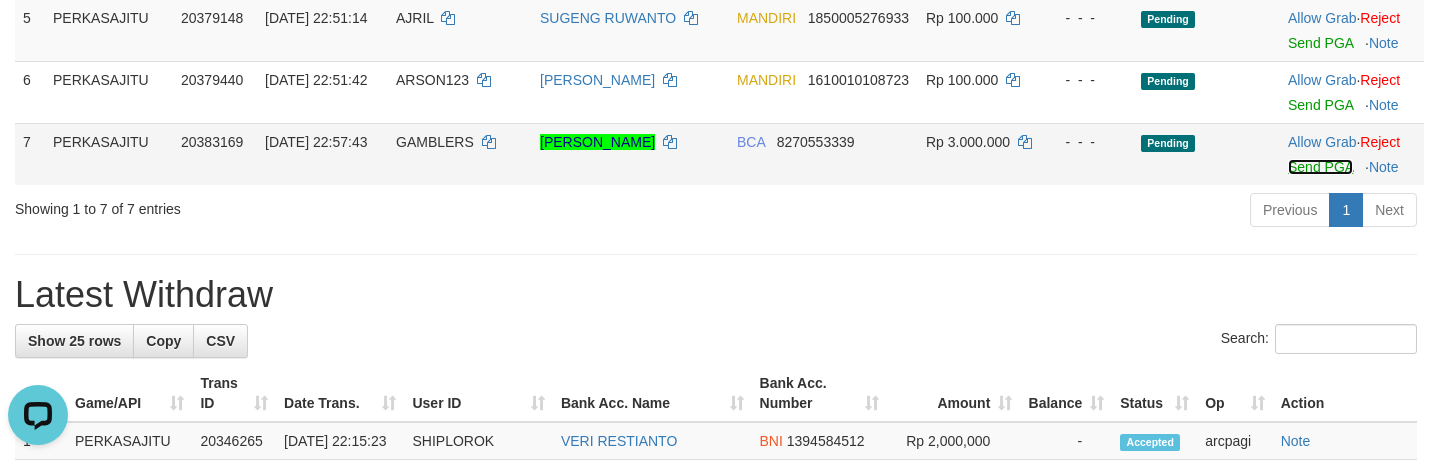 click on "Send PGA" at bounding box center (1320, 167) 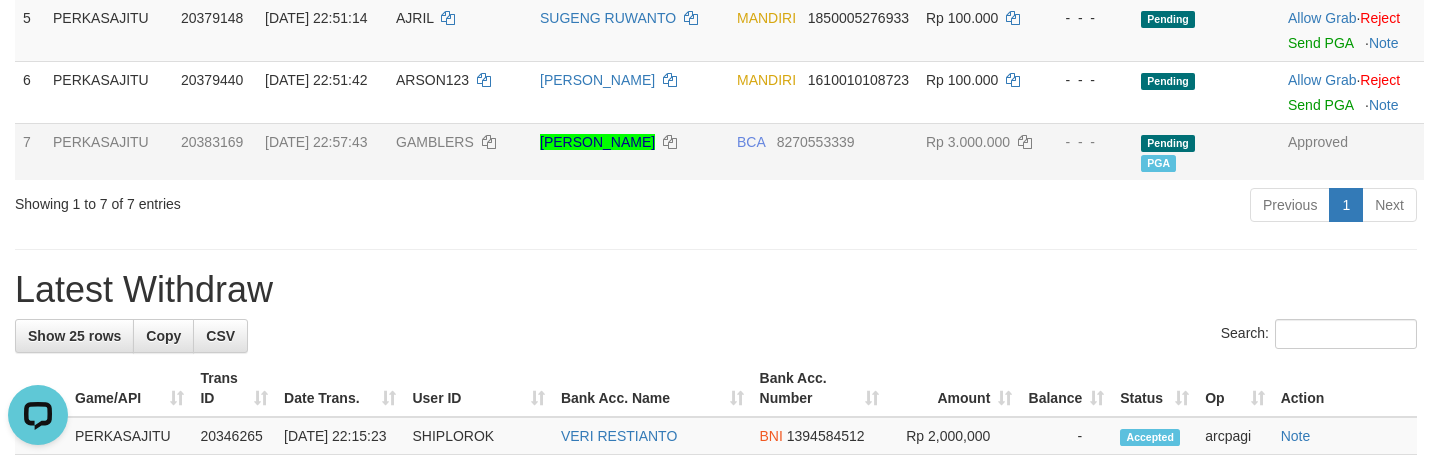 click on "Previous 1 Next" at bounding box center [1014, 207] 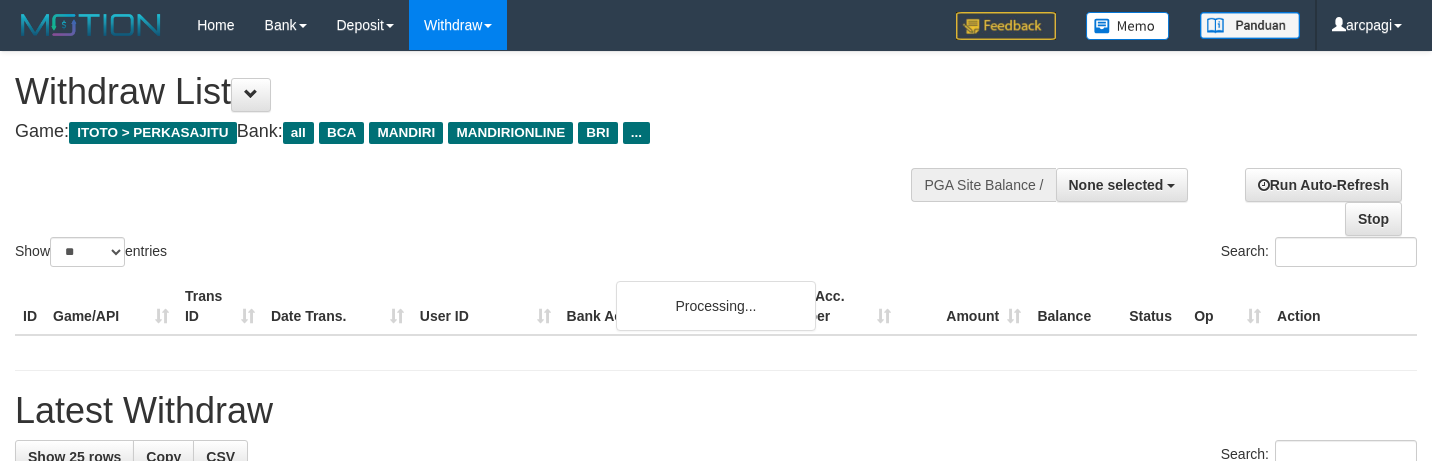 select 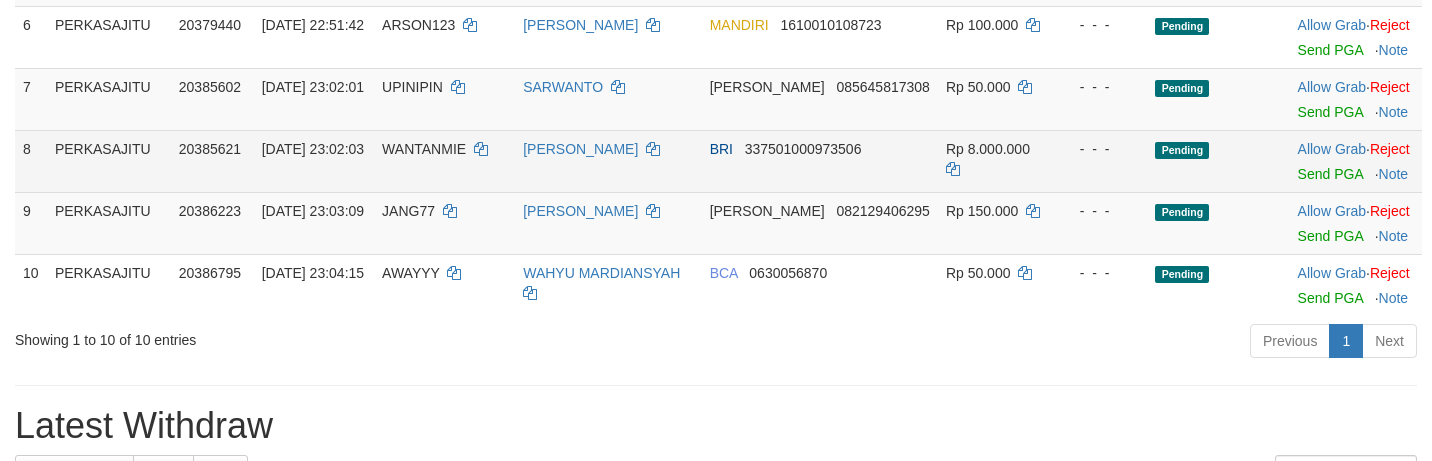 scroll, scrollTop: 573, scrollLeft: 0, axis: vertical 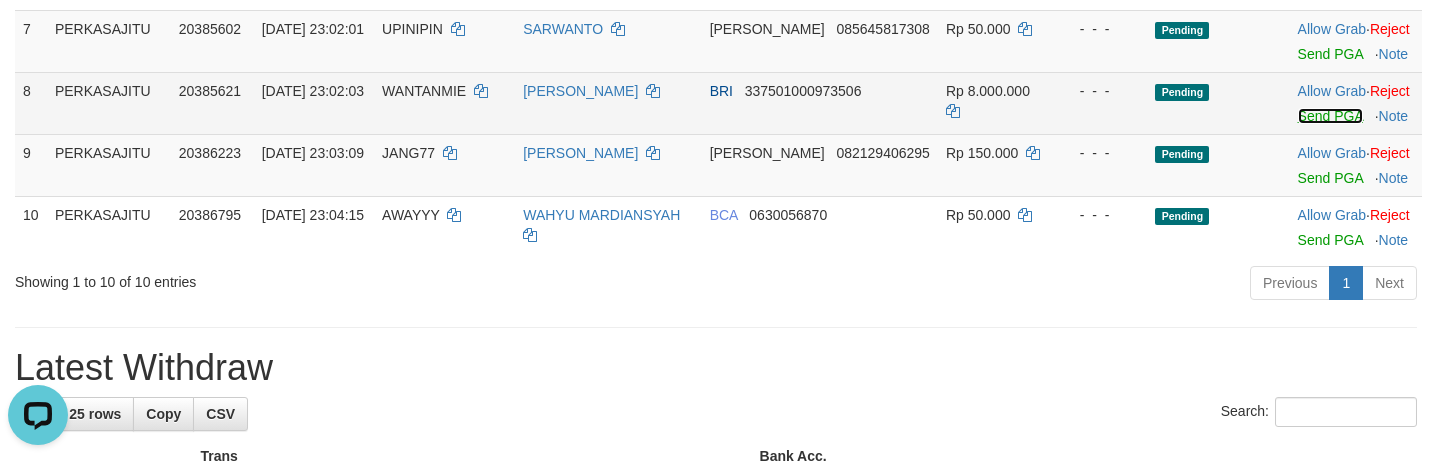 click on "Send PGA" at bounding box center [1330, 116] 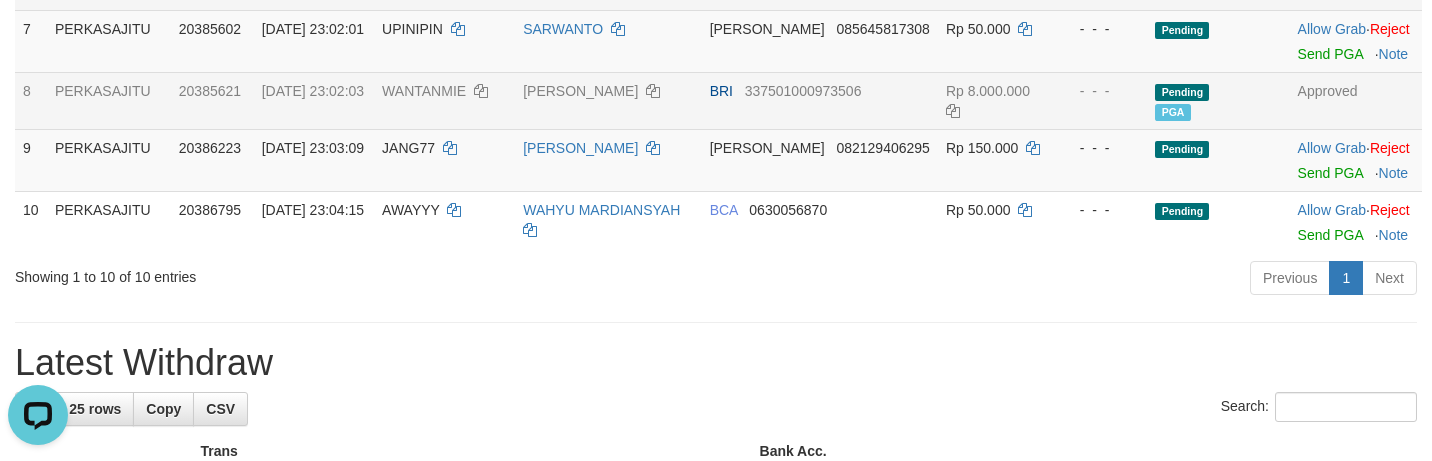 click on "MANDIRI     1610010108723" at bounding box center [820, -21] 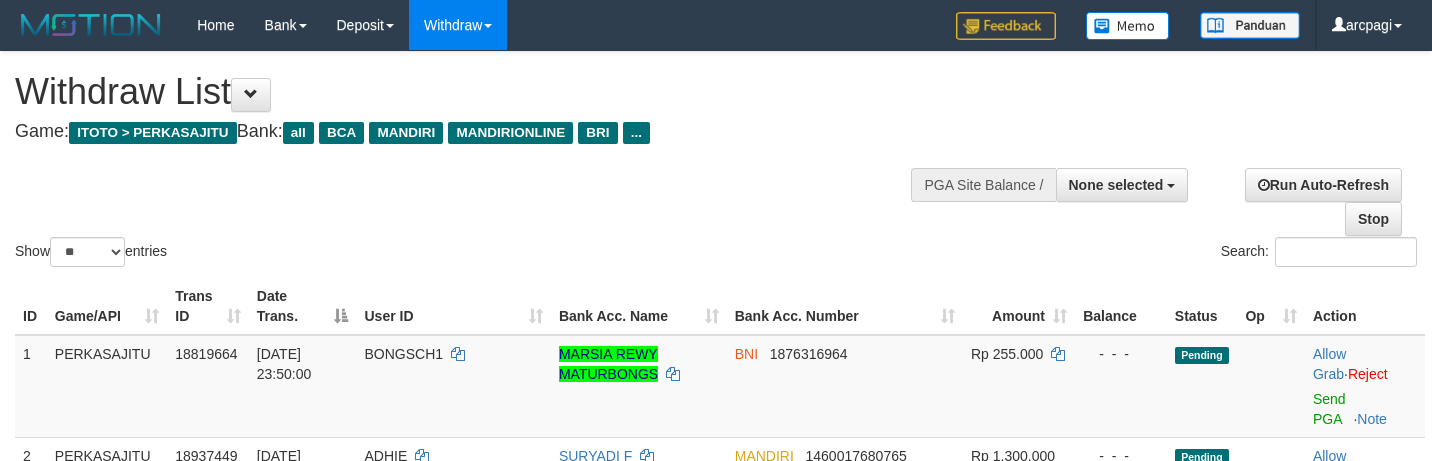 select 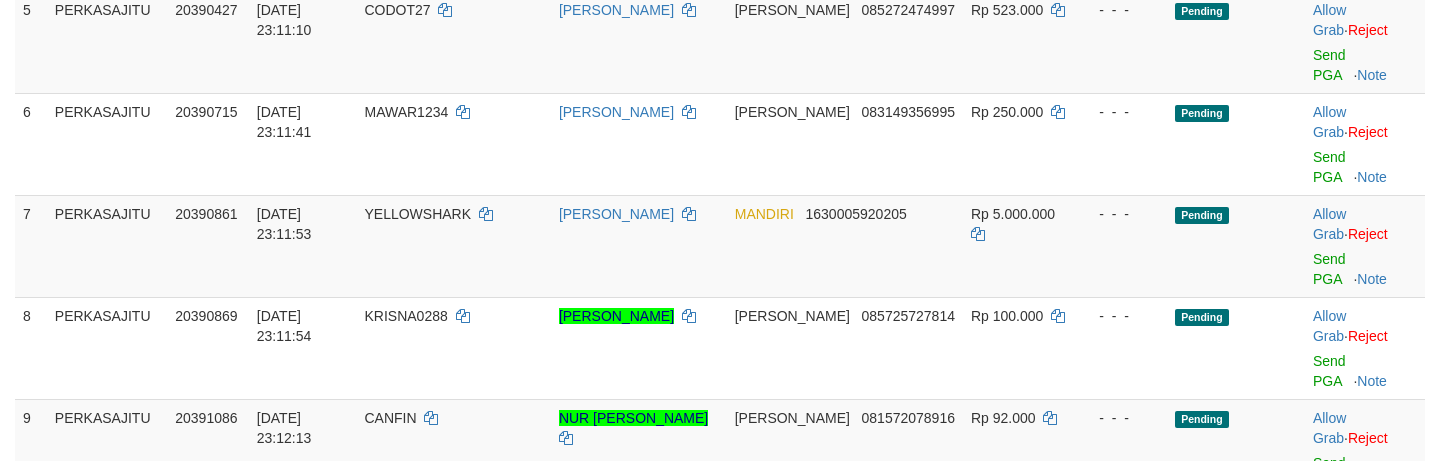 scroll, scrollTop: 697, scrollLeft: 0, axis: vertical 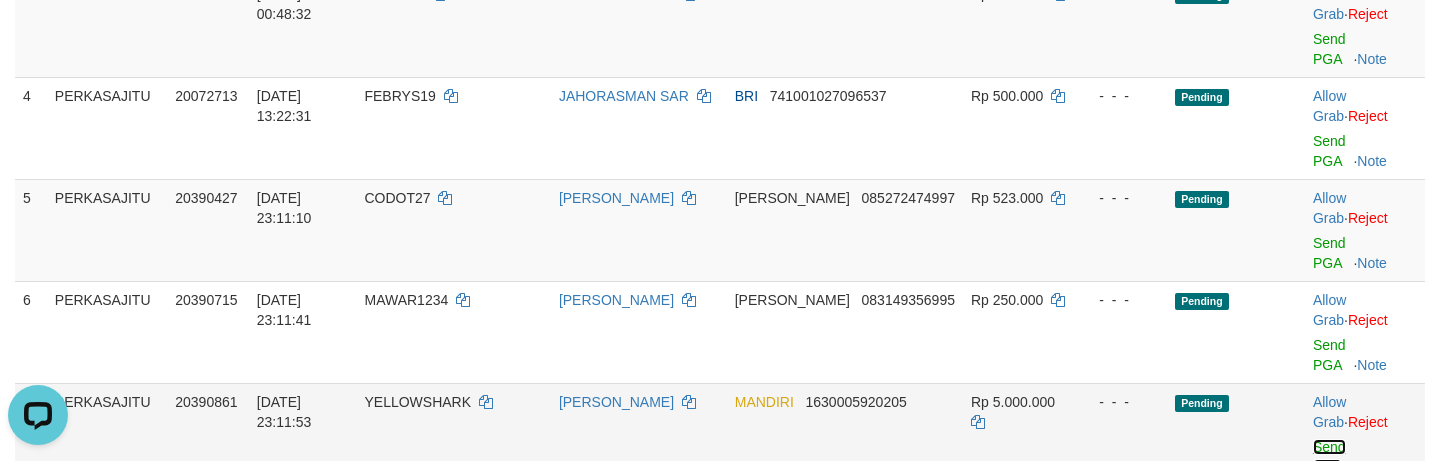 click on "Send PGA" at bounding box center [1329, 457] 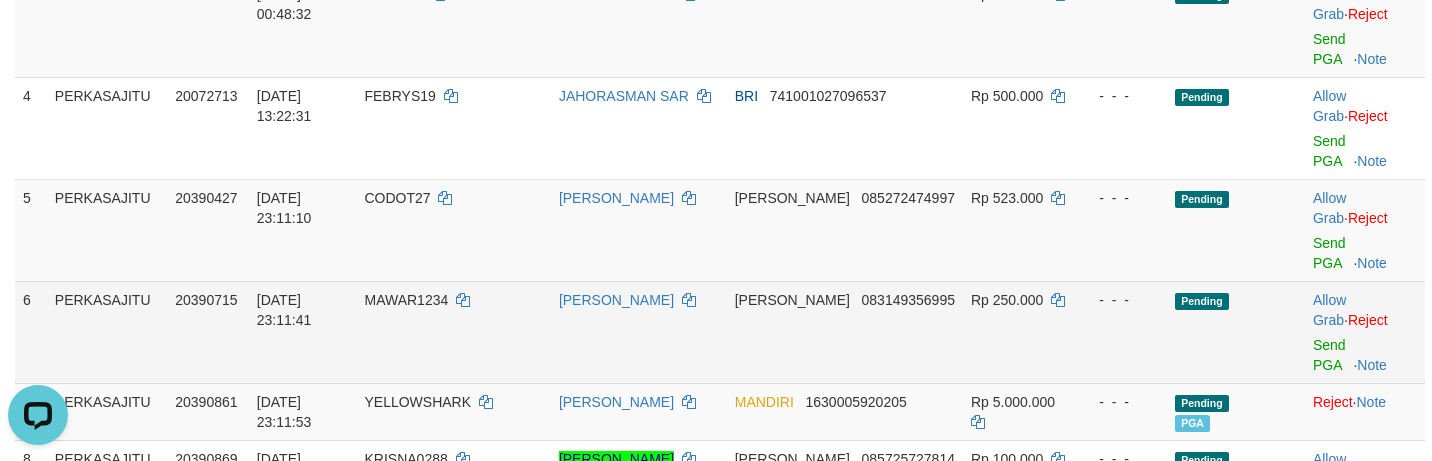 click on "DANA     083149356995" at bounding box center (845, 332) 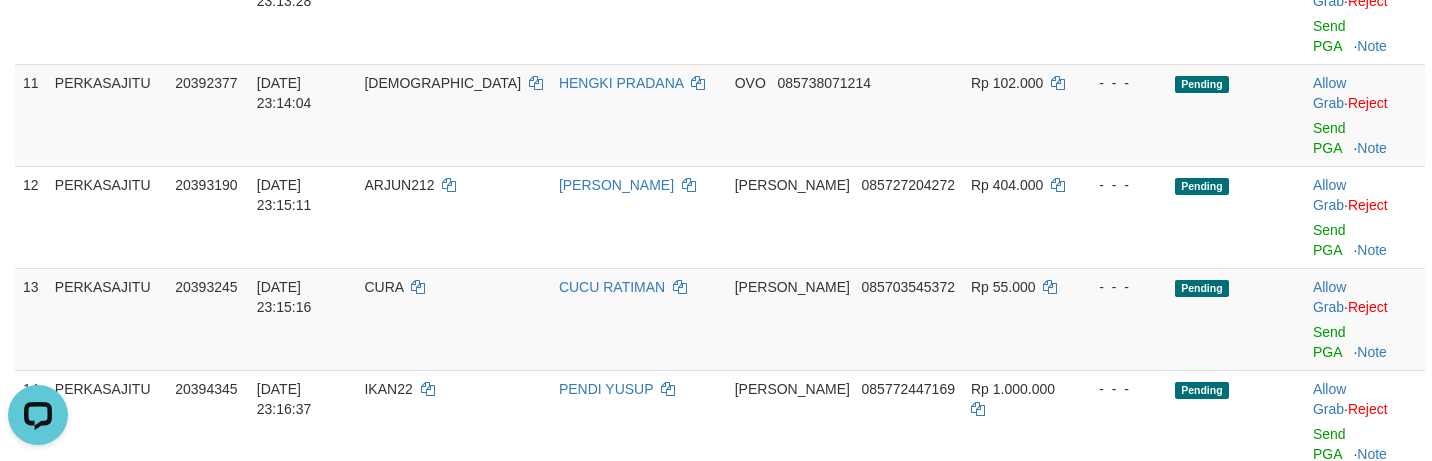 click on "Send PGA" at bounding box center [1329, 546] 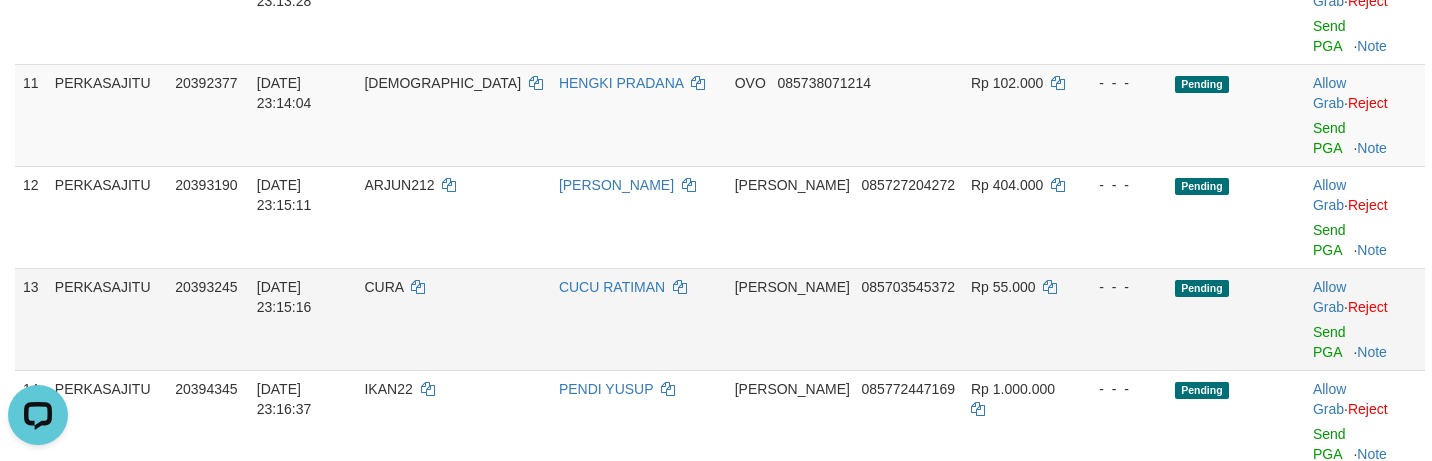 click on "DANA     085703545372" at bounding box center (845, 319) 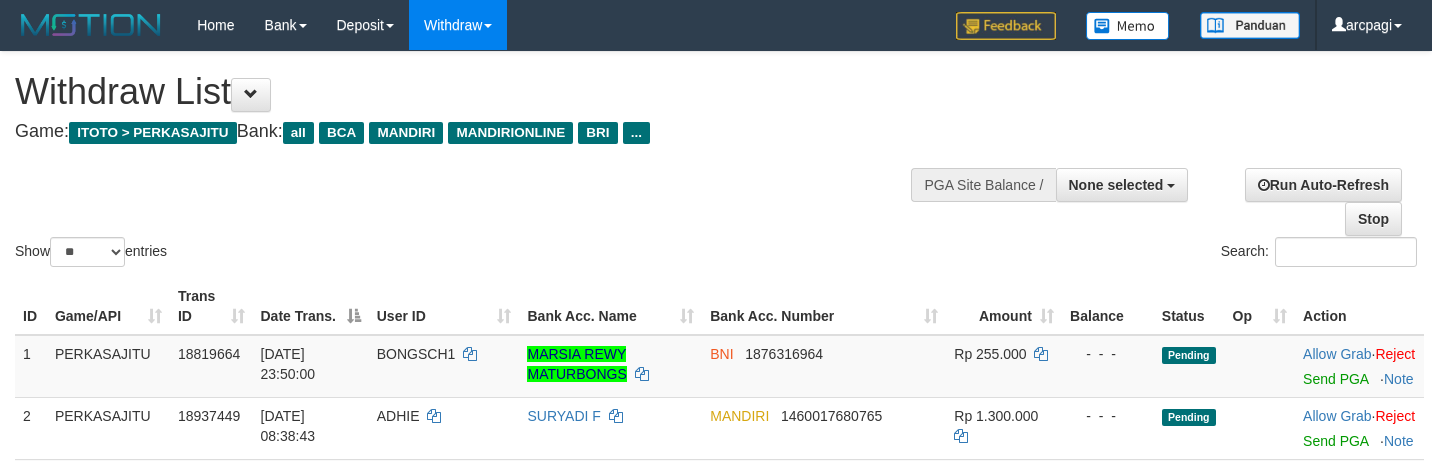 select 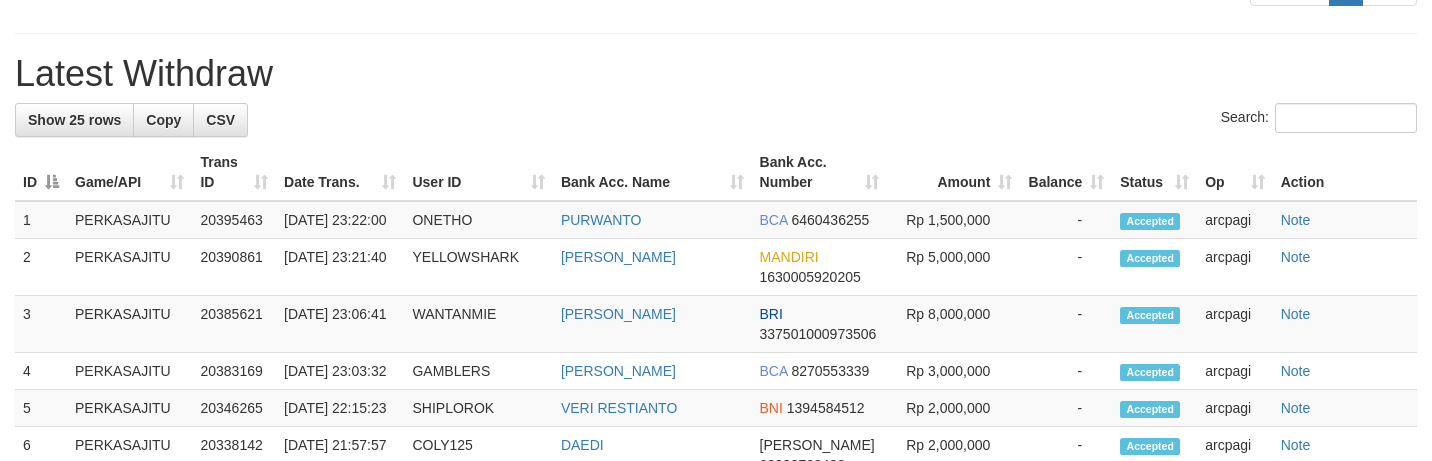 scroll, scrollTop: 1246, scrollLeft: 0, axis: vertical 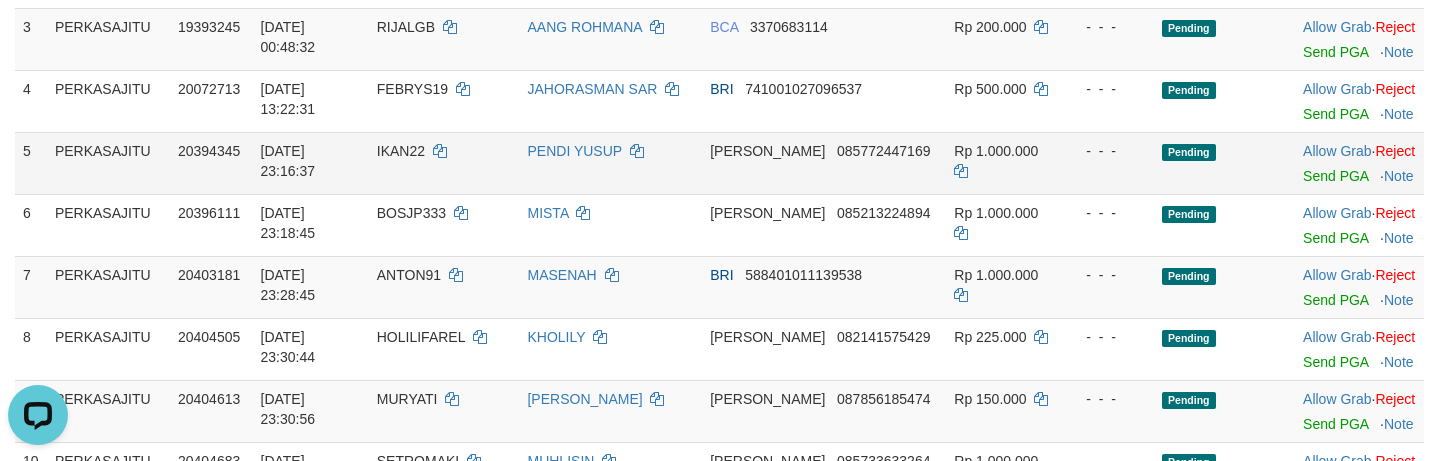 click on "Allow Grab   ·    Reject Send PGA     ·    Note" at bounding box center (1359, 163) 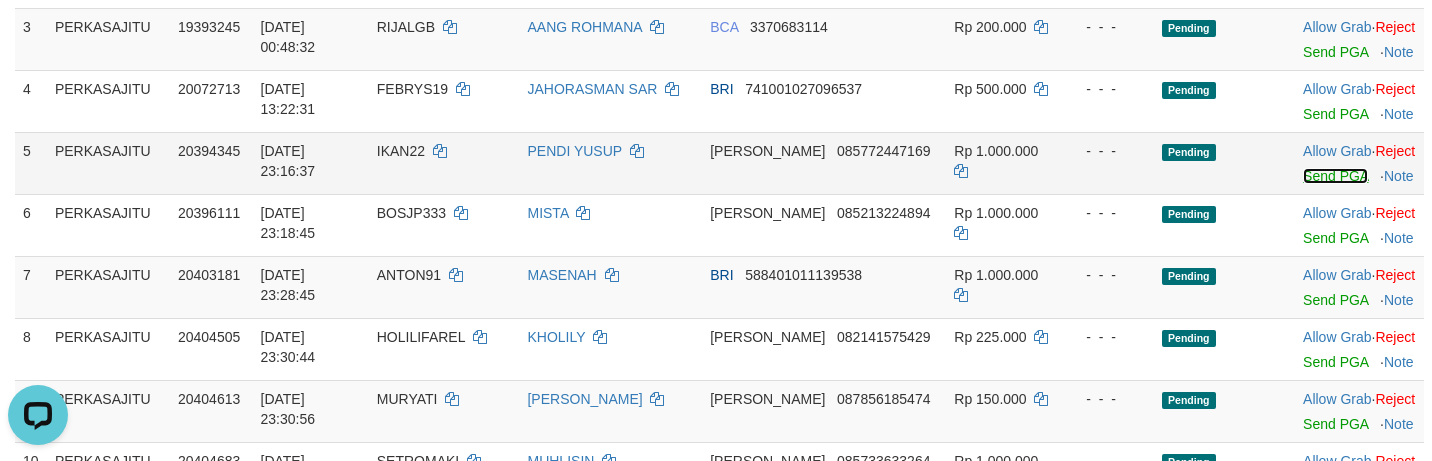 click on "Send PGA" at bounding box center (1335, 176) 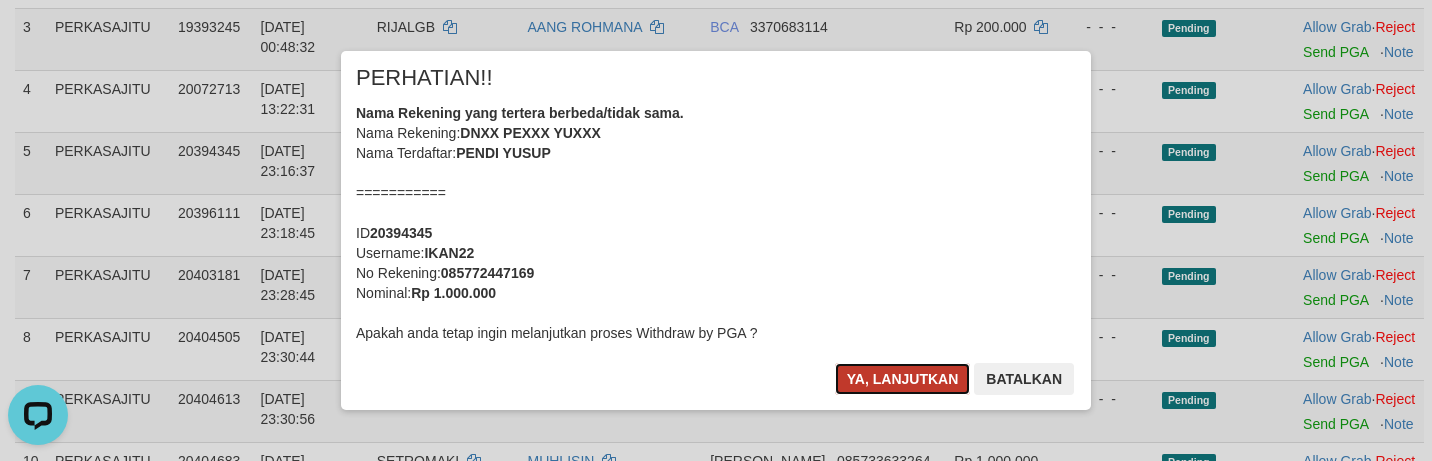click on "Ya, lanjutkan" at bounding box center [903, 379] 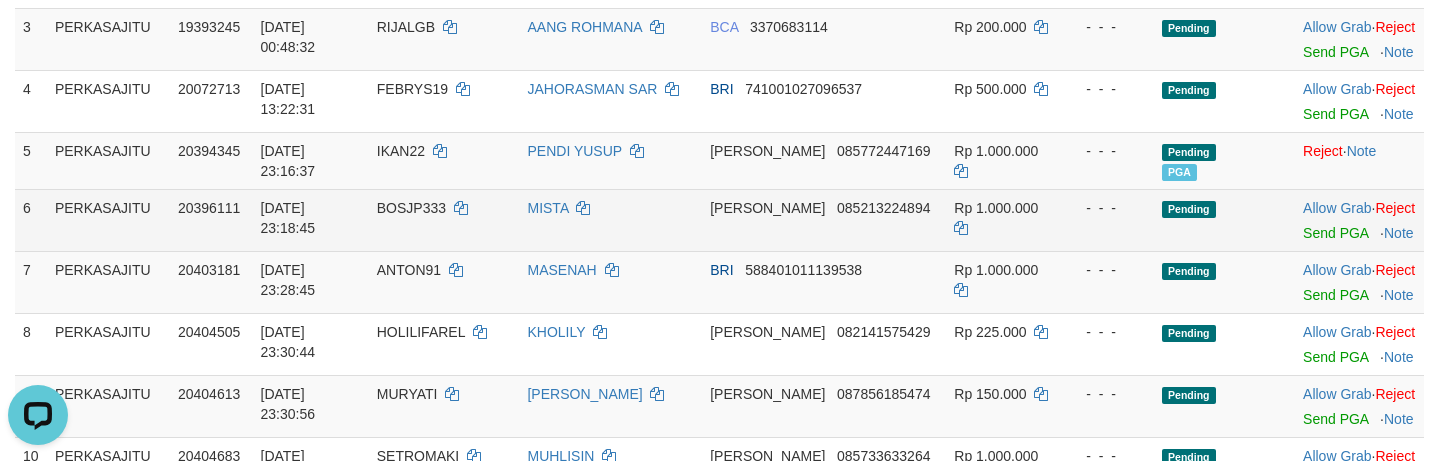 scroll, scrollTop: 426, scrollLeft: 0, axis: vertical 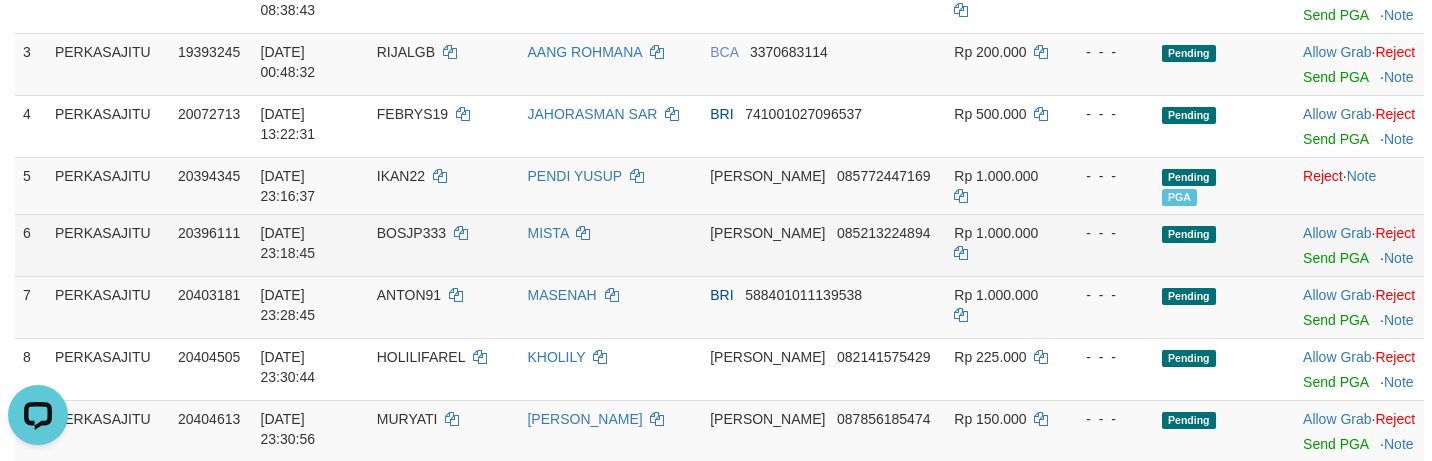 click on "Allow Grab   ·    Reject Send PGA     ·    Note" at bounding box center [1359, 245] 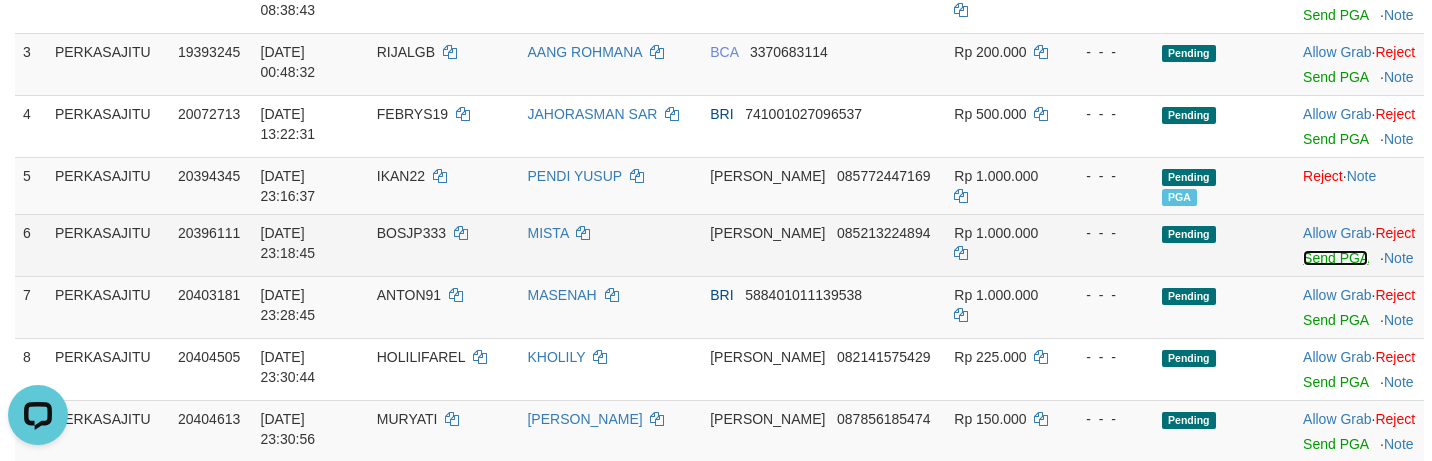 click on "Send PGA" at bounding box center (1335, 258) 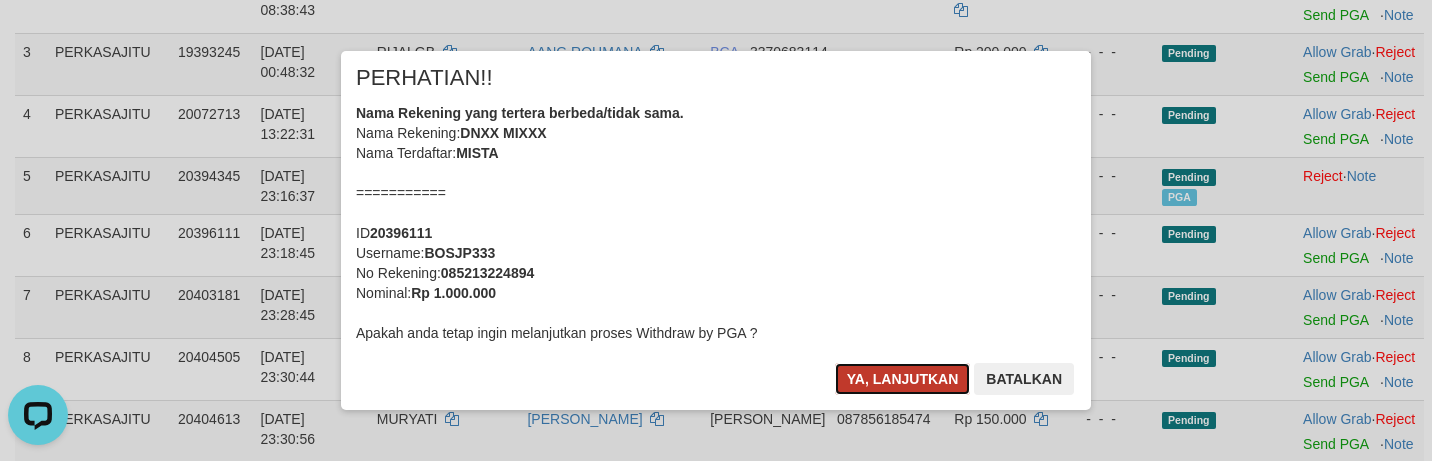 click on "Ya, lanjutkan" at bounding box center [903, 379] 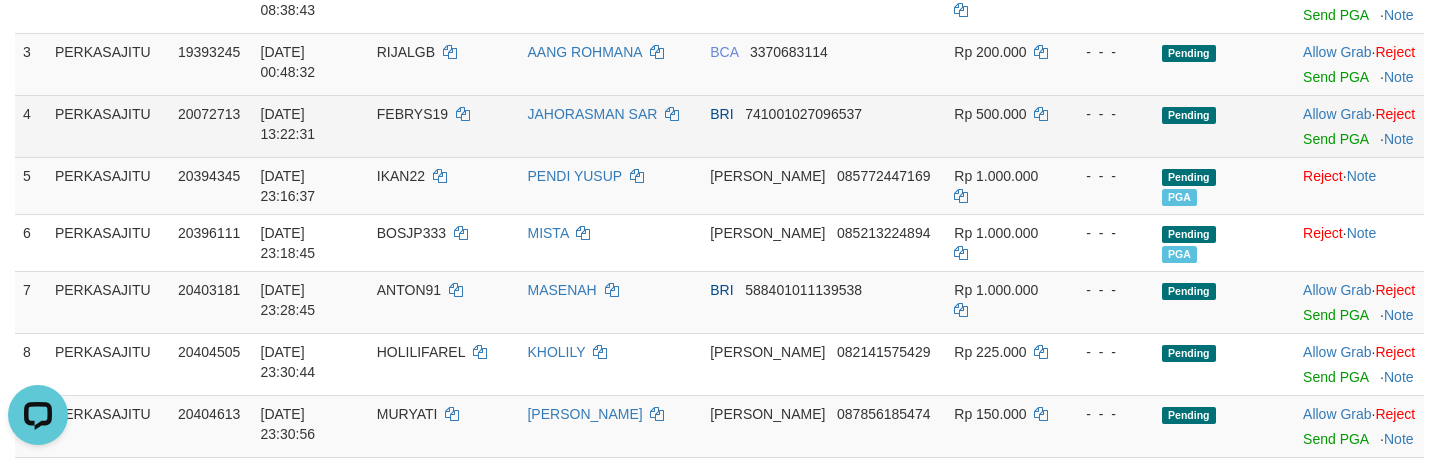 click on "BRI     741001027096537" at bounding box center [824, 126] 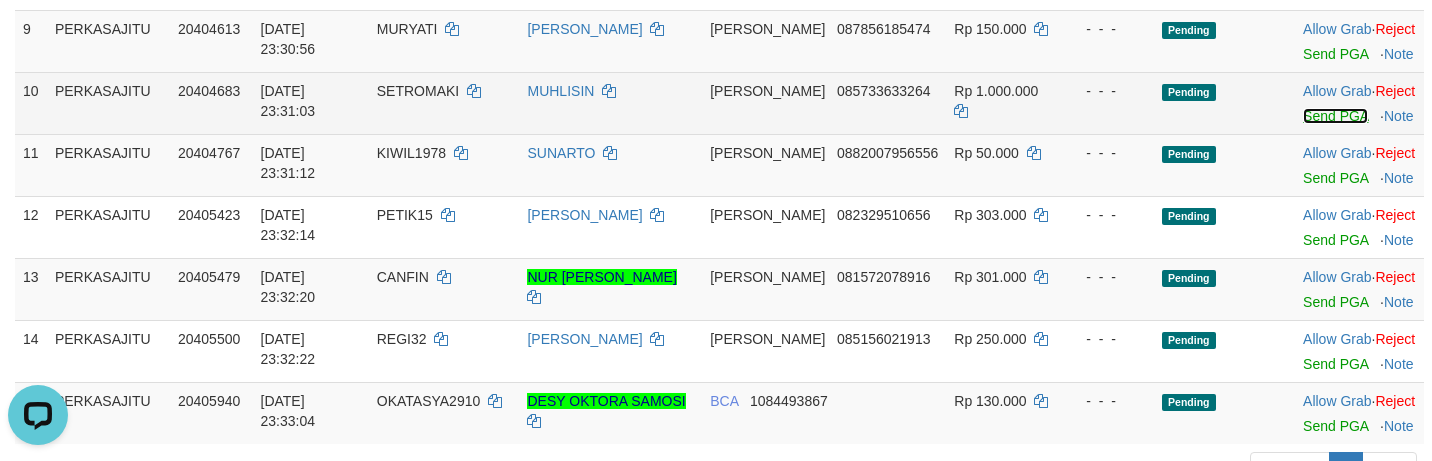 click on "Send PGA" at bounding box center [1335, 116] 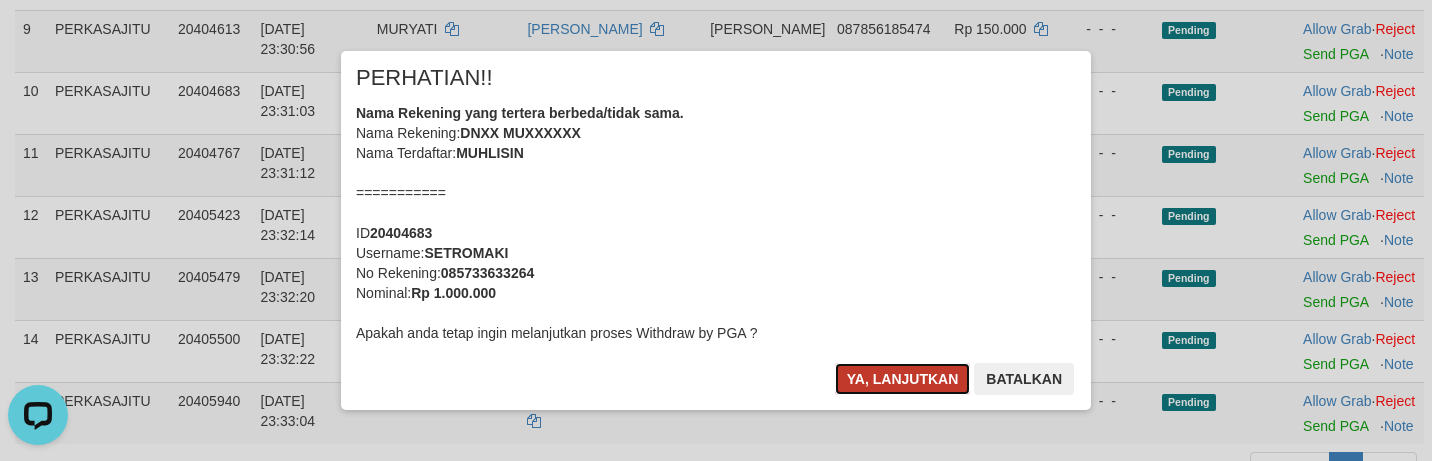 click on "Ya, lanjutkan" at bounding box center [903, 379] 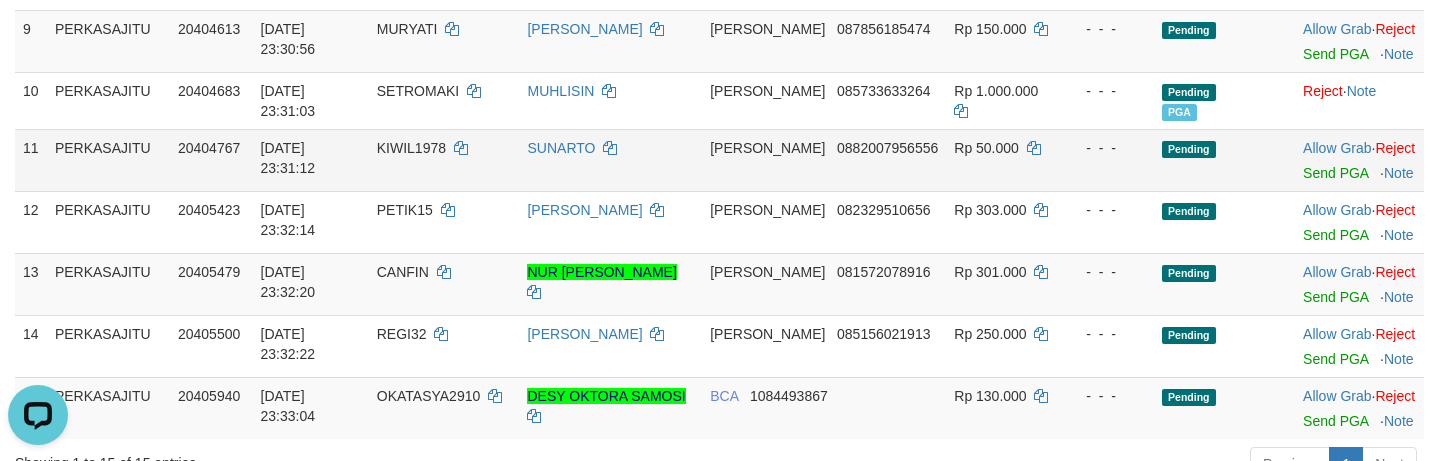 click on "Rp 50.000" at bounding box center [1004, 160] 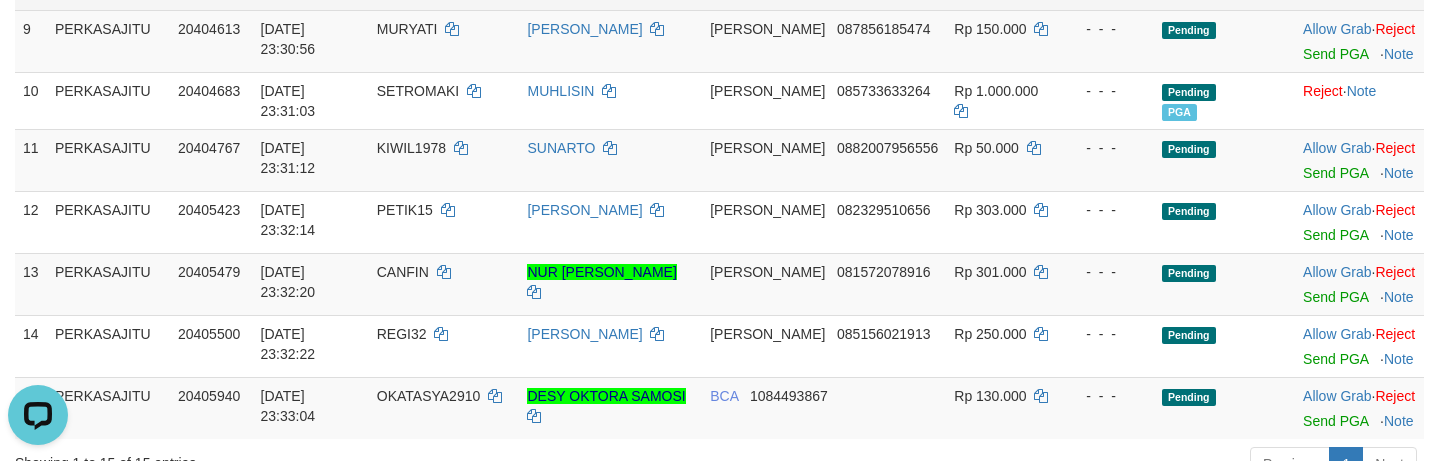 click on "11/07/2025 23:30:44" at bounding box center (311, -21) 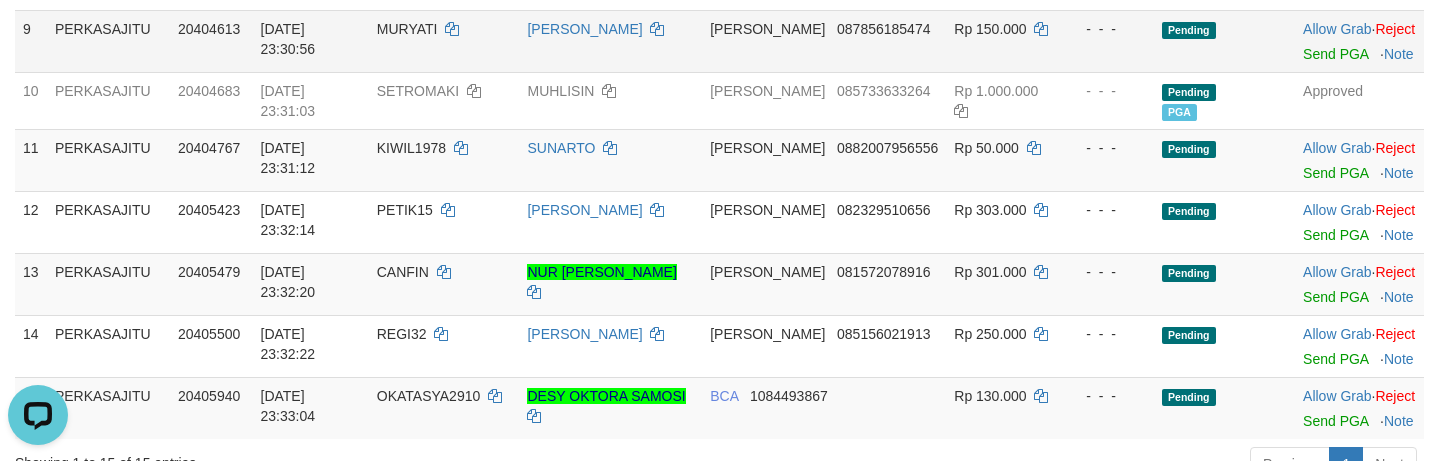 click on "KAMDI" at bounding box center (610, 41) 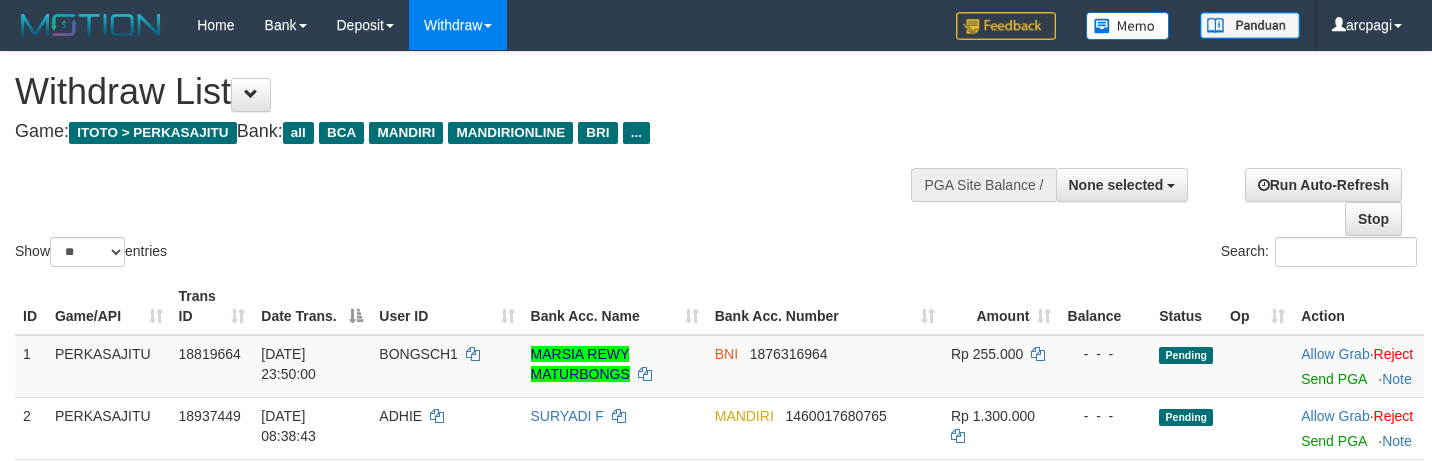 select 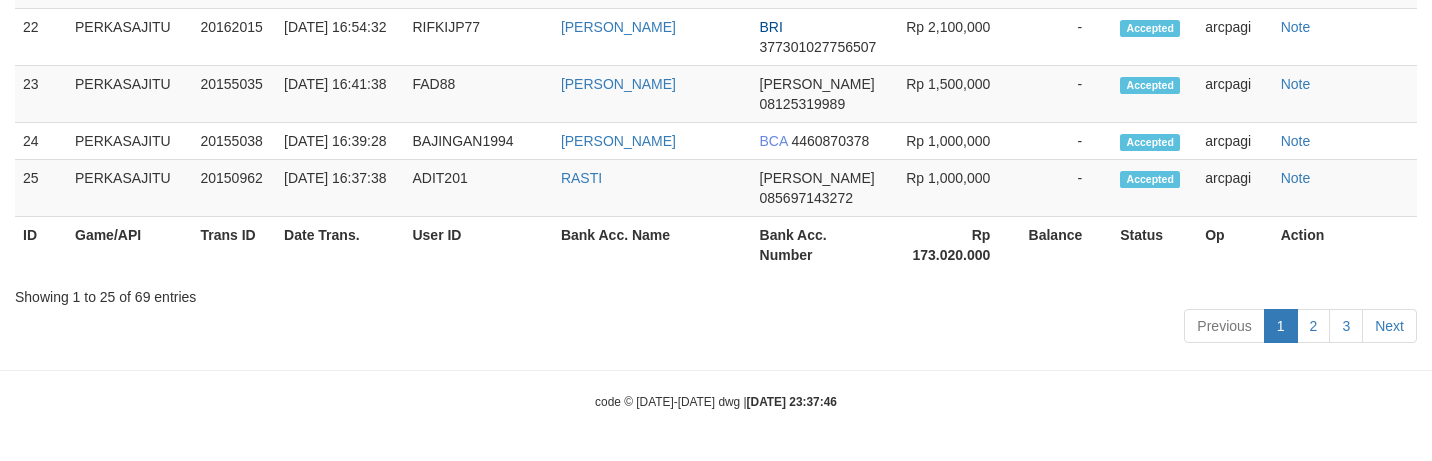 scroll, scrollTop: 1107, scrollLeft: 0, axis: vertical 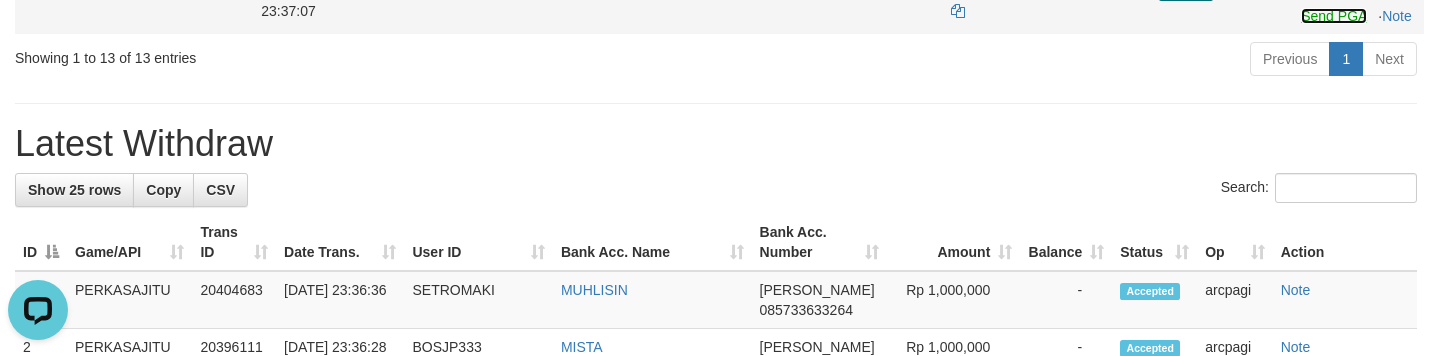 click on "Send PGA" at bounding box center (1333, 16) 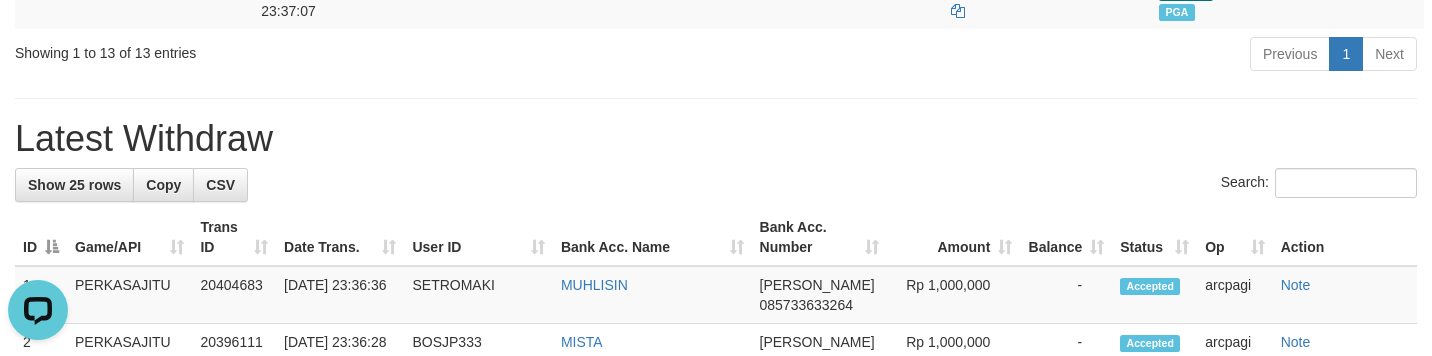 click on "YATNO" at bounding box center [615, -59] 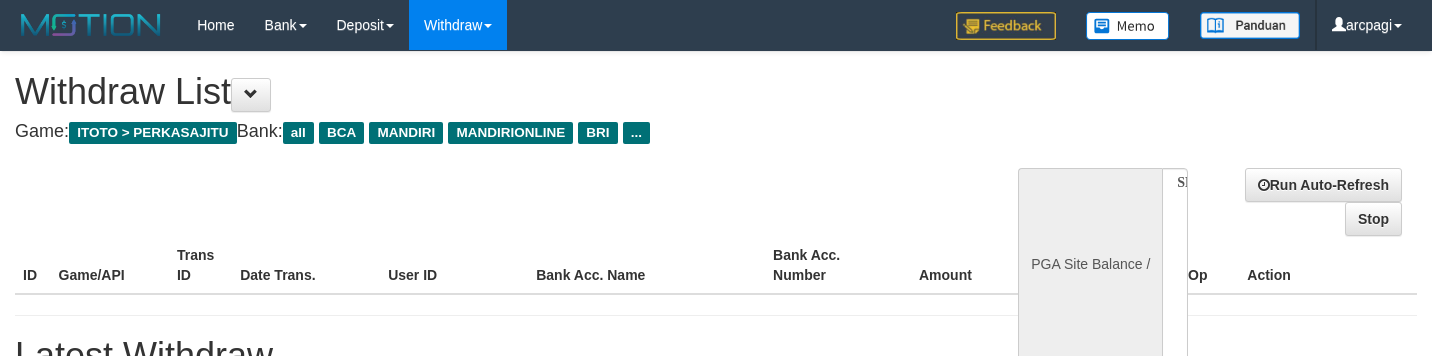 select 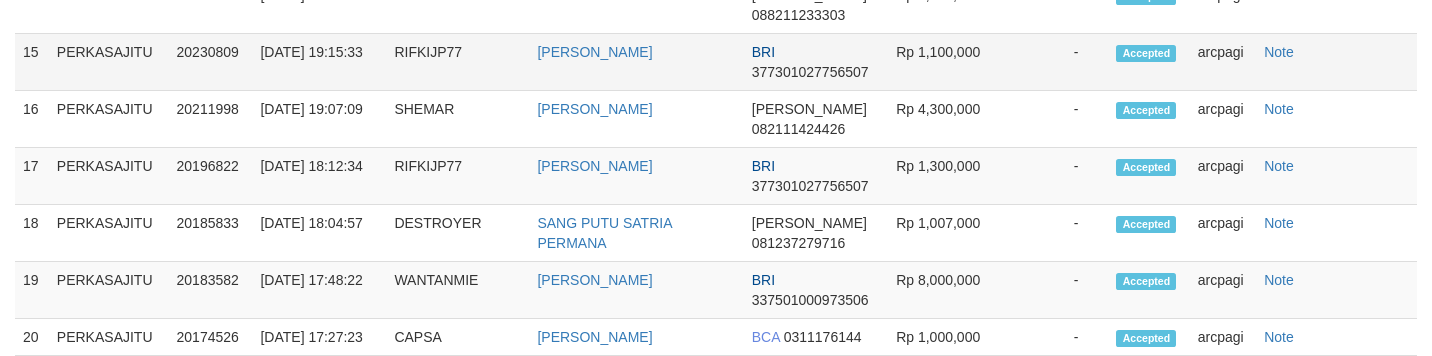 select on "**" 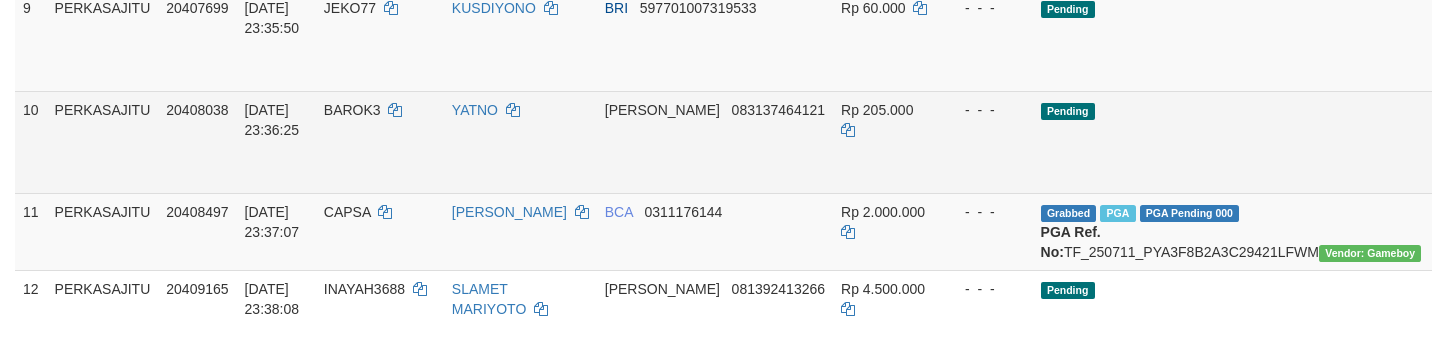scroll, scrollTop: 1107, scrollLeft: 0, axis: vertical 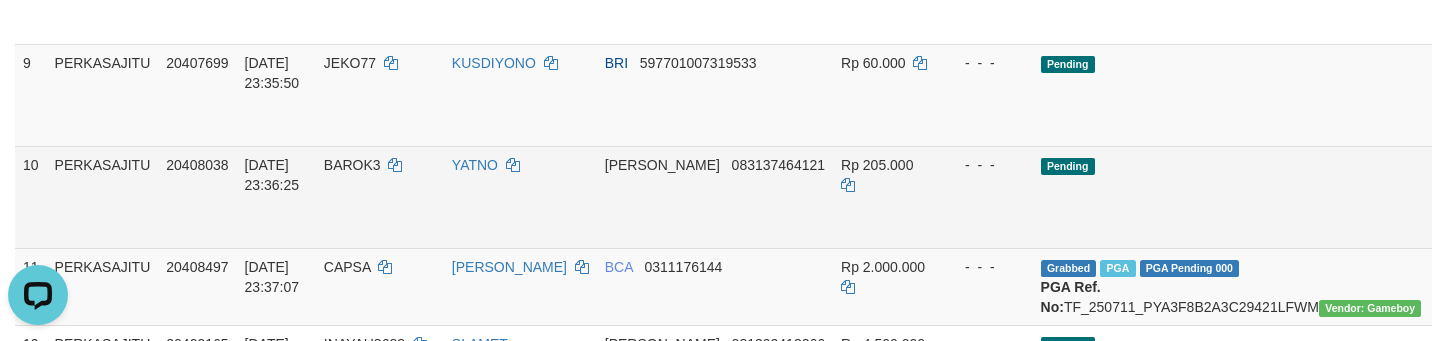 click on "-  -  -" at bounding box center [987, 197] 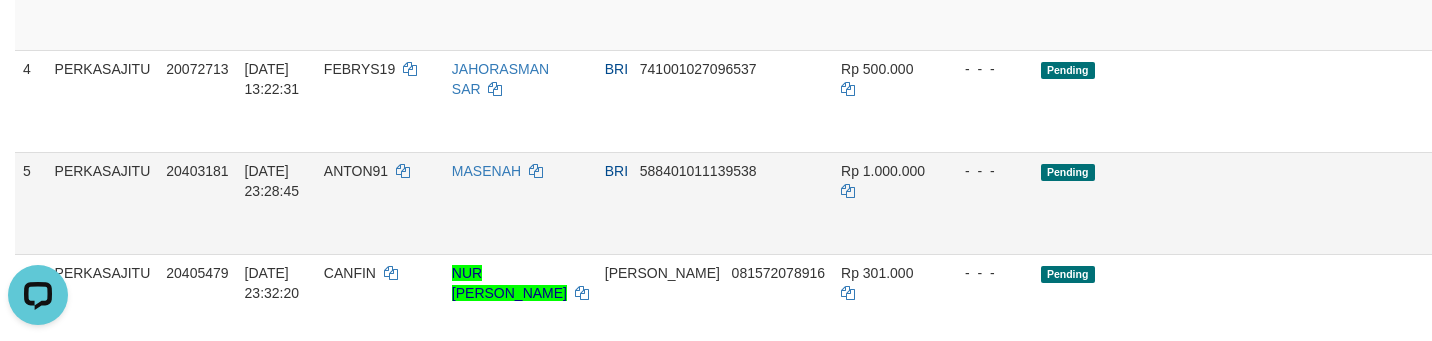 click on "Send PGA" at bounding box center [1536, 226] 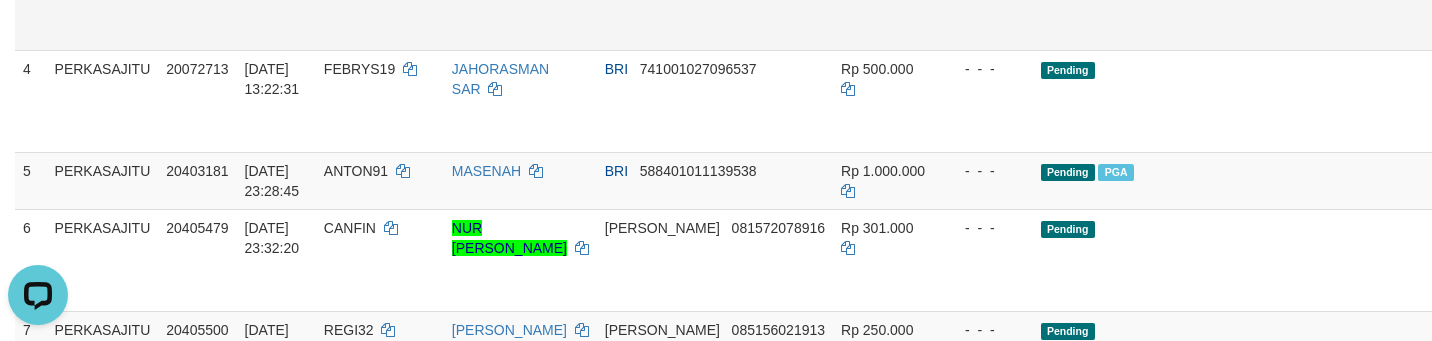 click on "BCA     3370683114" at bounding box center [715, -1] 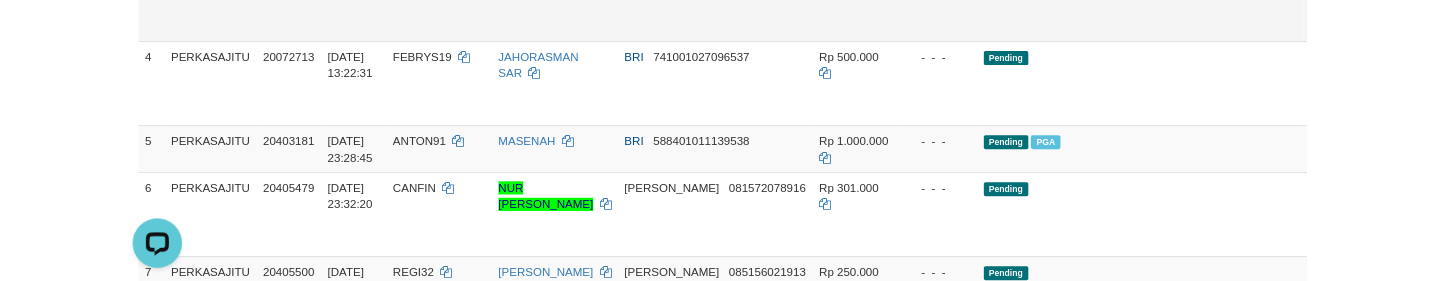 scroll, scrollTop: 1255, scrollLeft: 0, axis: vertical 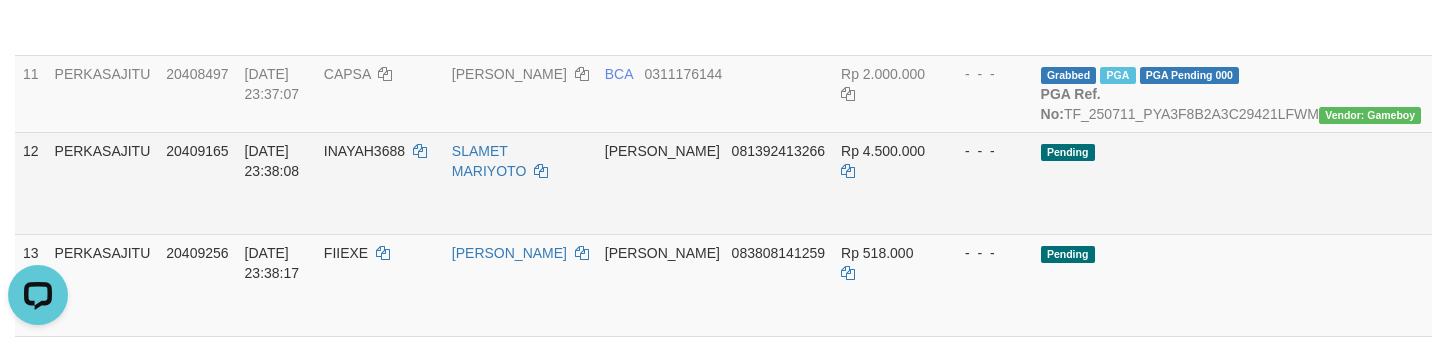 click on "Send PGA" at bounding box center [1536, 206] 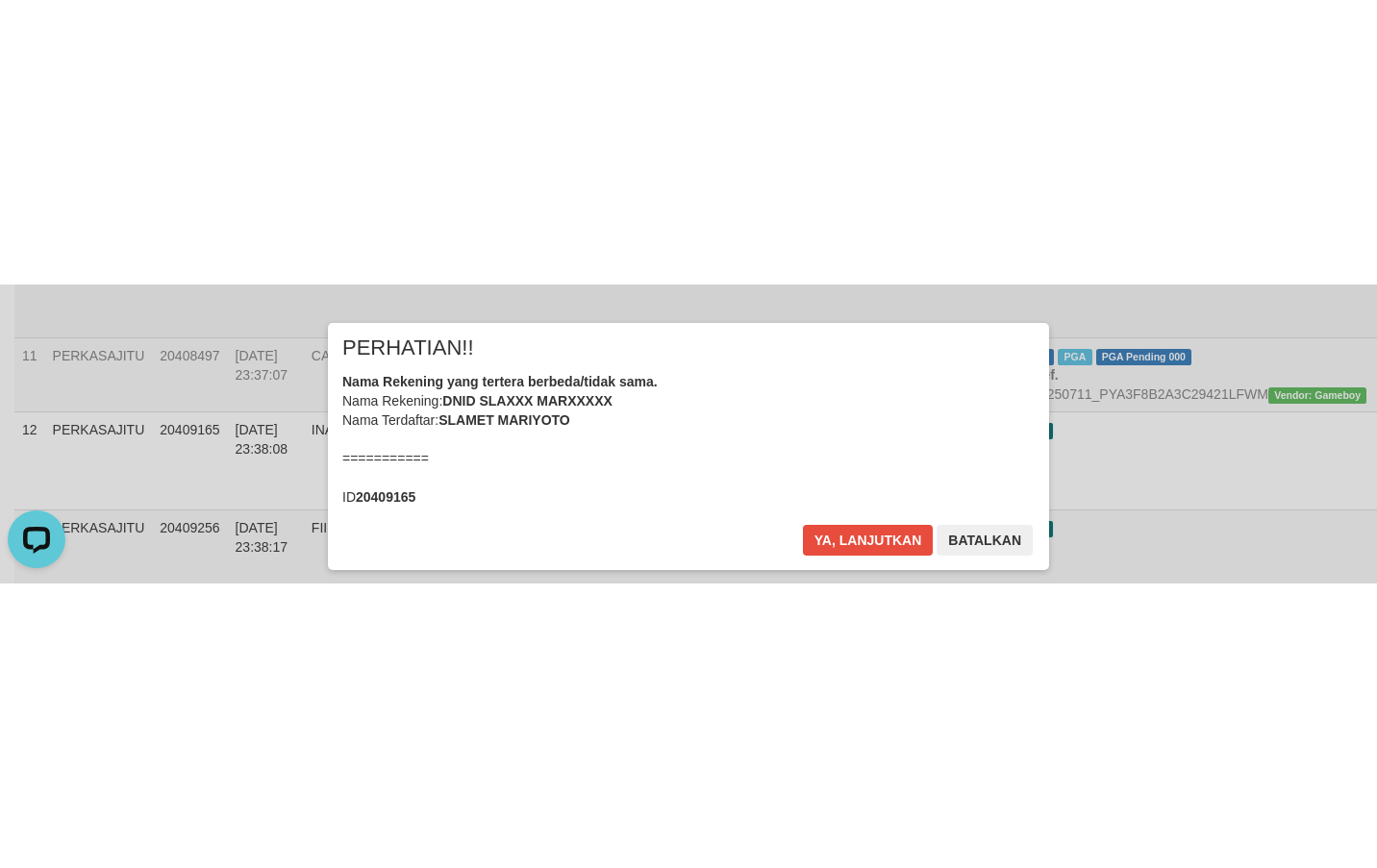 scroll, scrollTop: 0, scrollLeft: 0, axis: both 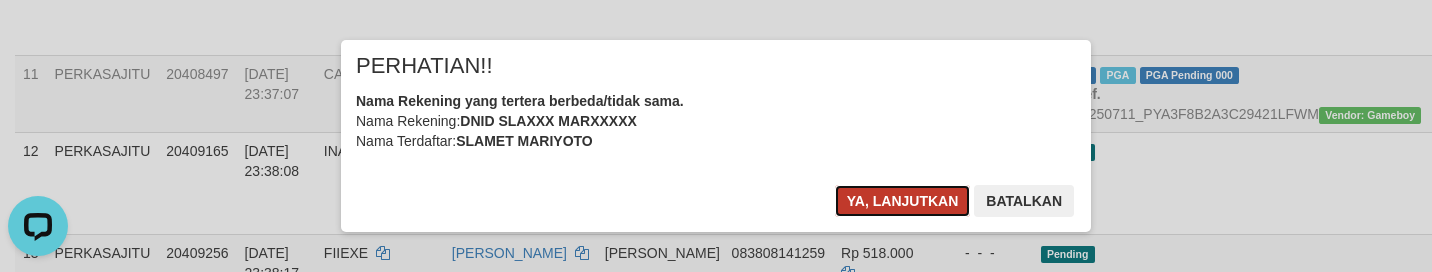 click on "Ya, lanjutkan" at bounding box center (903, 201) 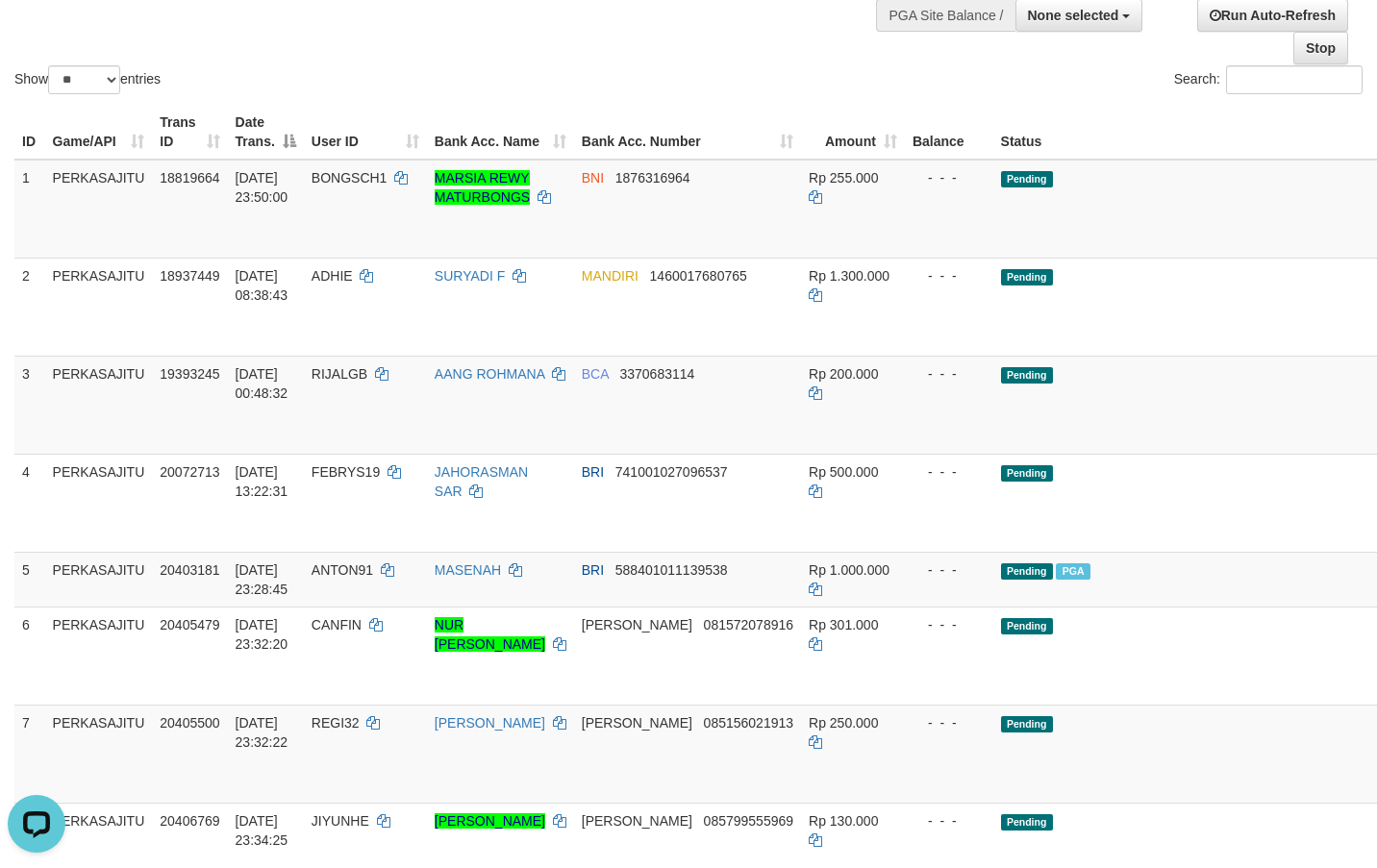 scroll, scrollTop: 0, scrollLeft: 0, axis: both 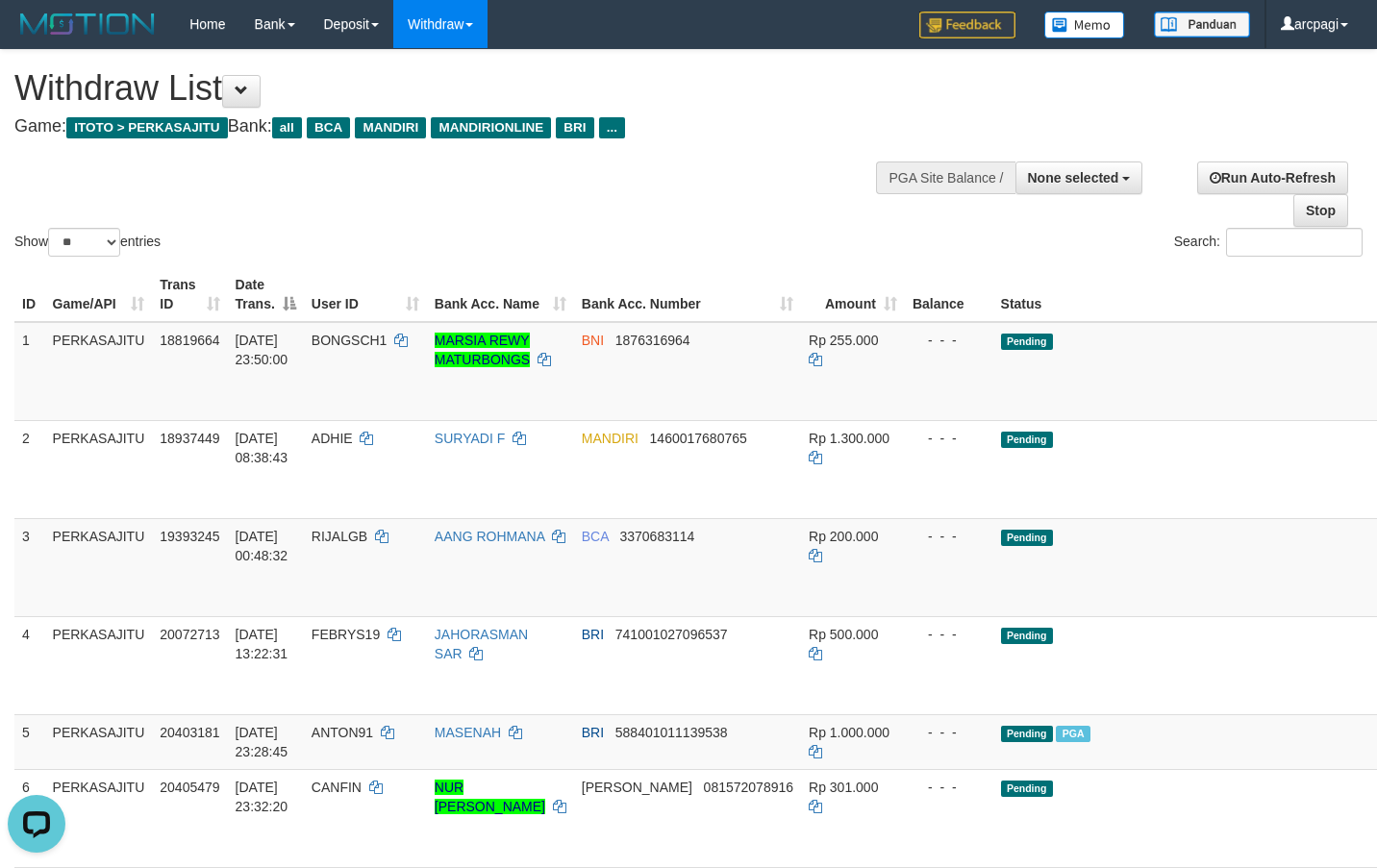 click on "Show  ** ** ** ***  entries Search:" at bounding box center (688, 155) 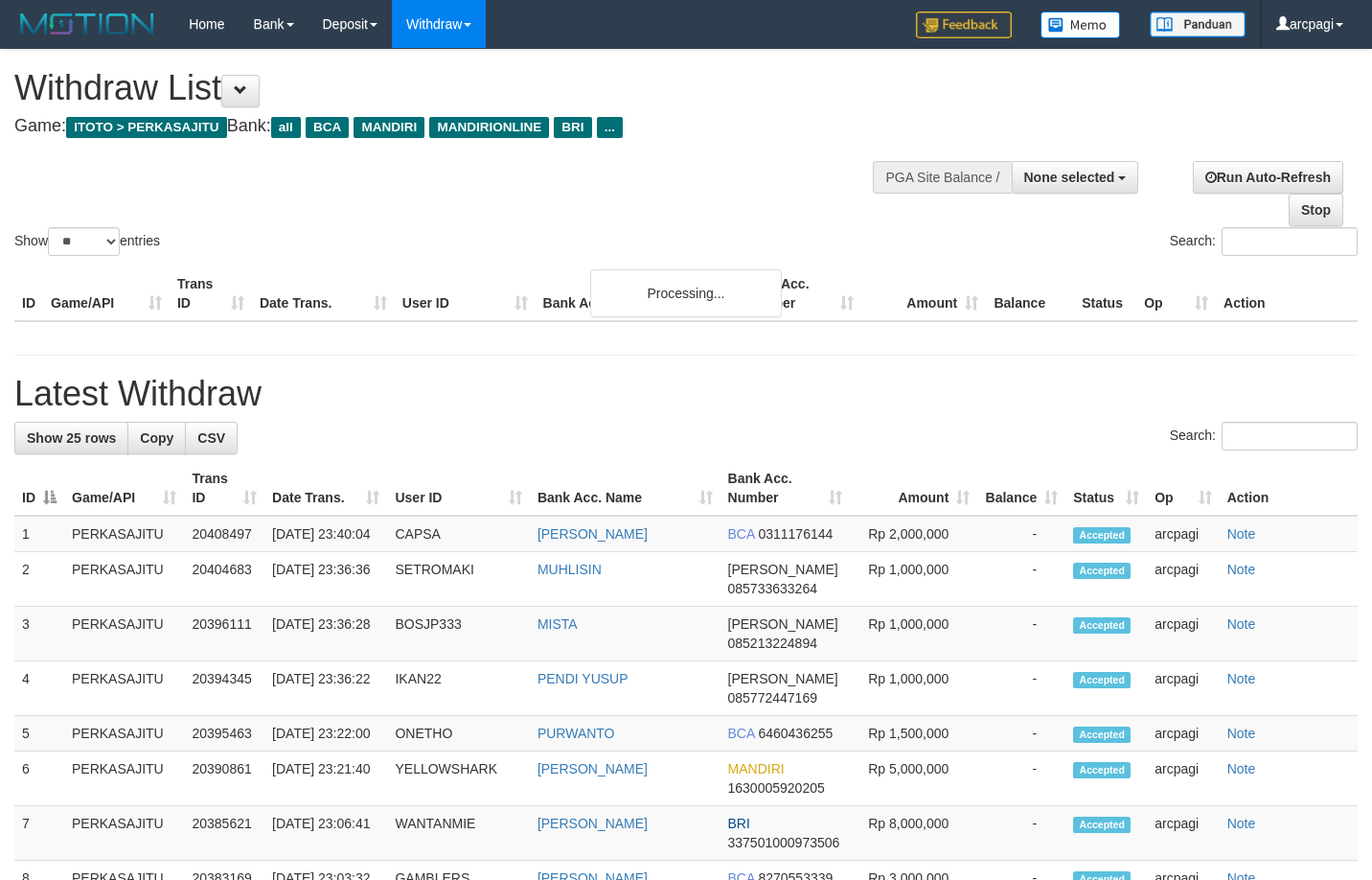 select 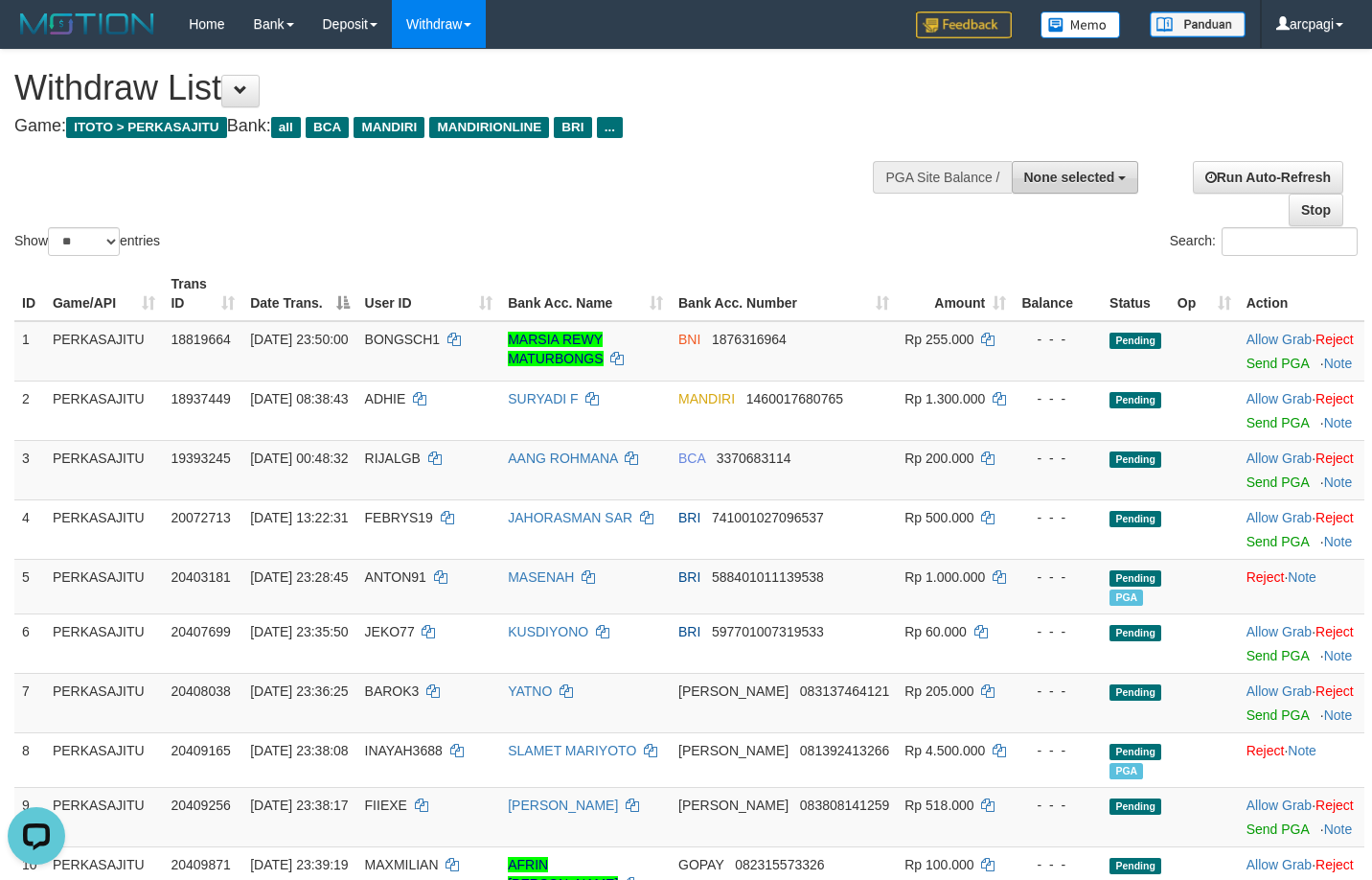 scroll, scrollTop: 0, scrollLeft: 0, axis: both 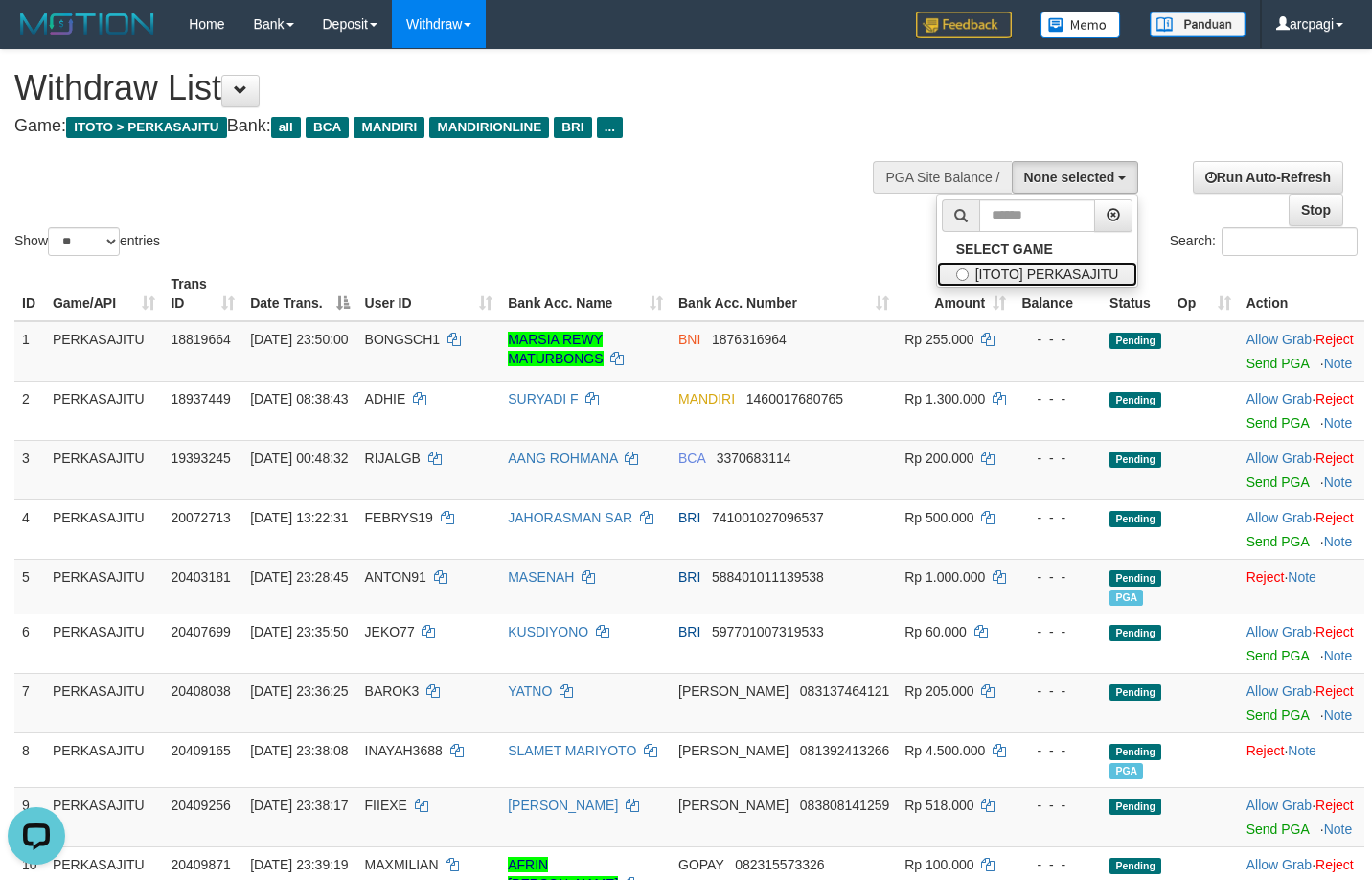 click on "[ITOTO] PERKASAJITU" at bounding box center [1038, 274] 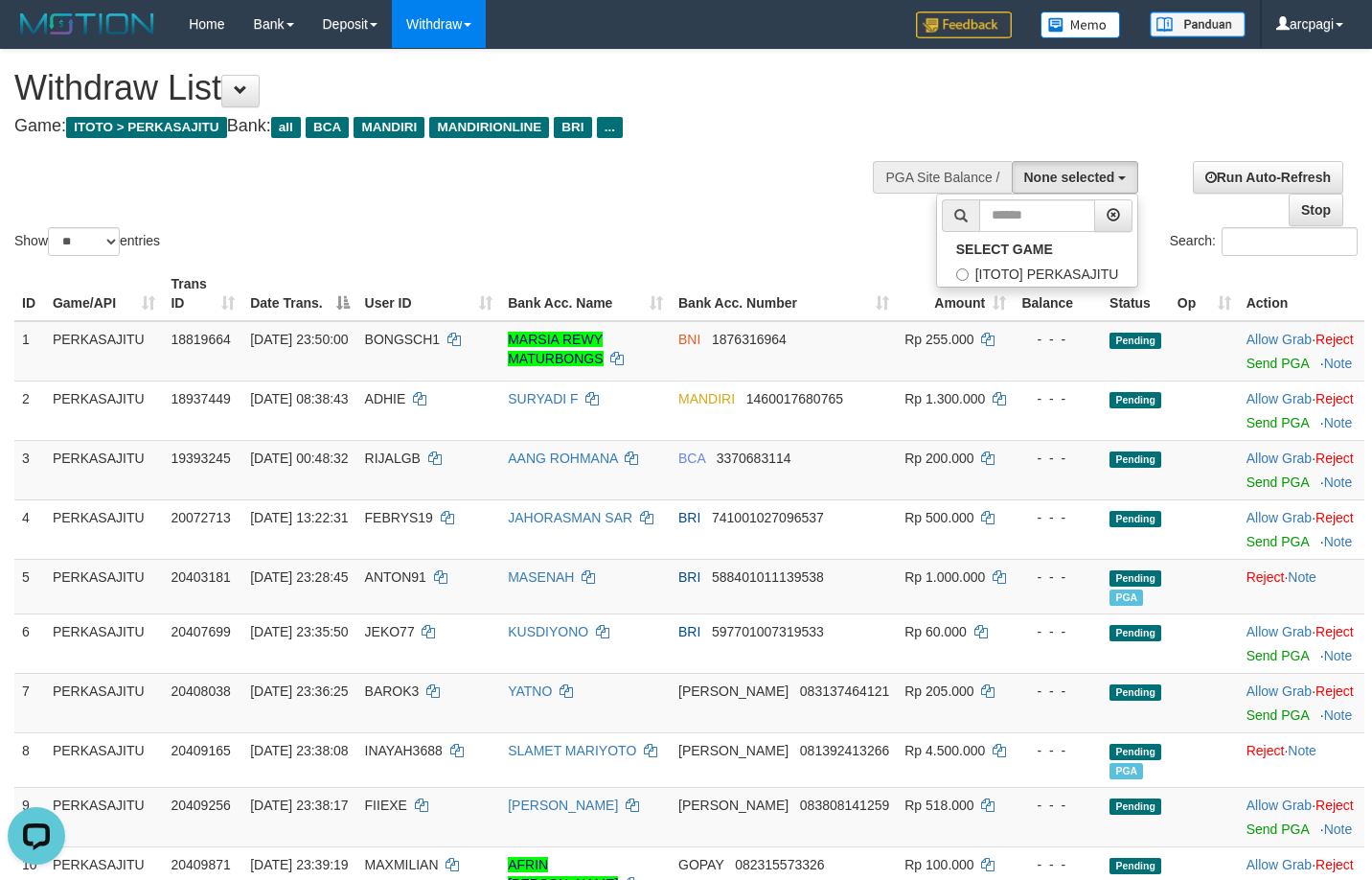 select on "***" 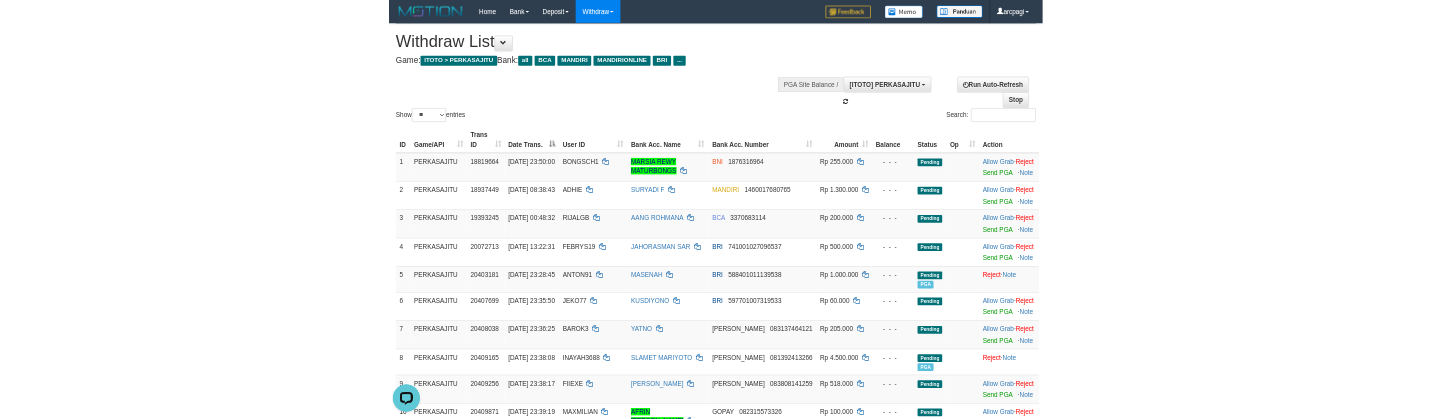 scroll, scrollTop: 18, scrollLeft: 0, axis: vertical 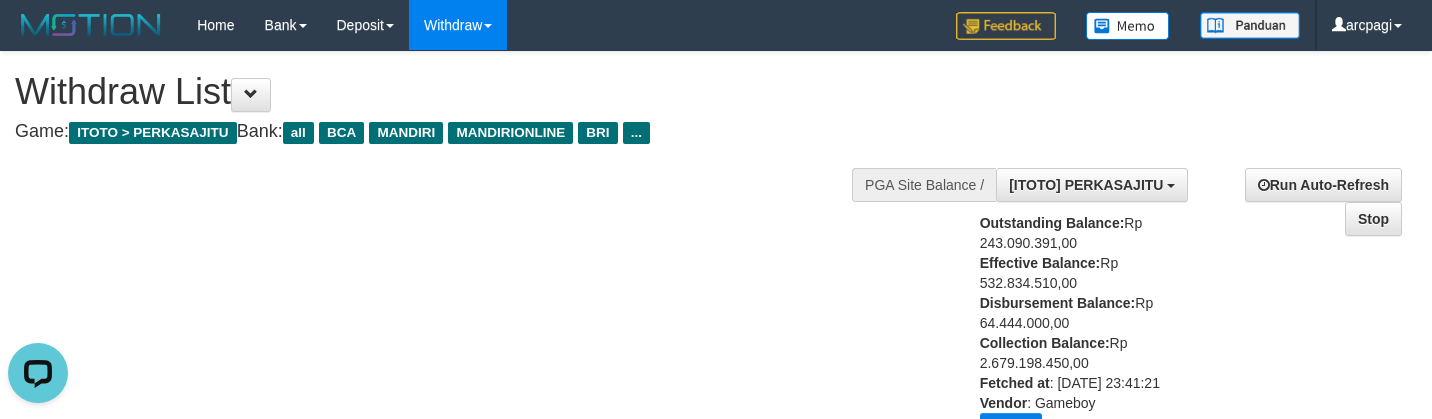 click on "Show  ** ** ** ***  entries Search:" at bounding box center (716, 294) 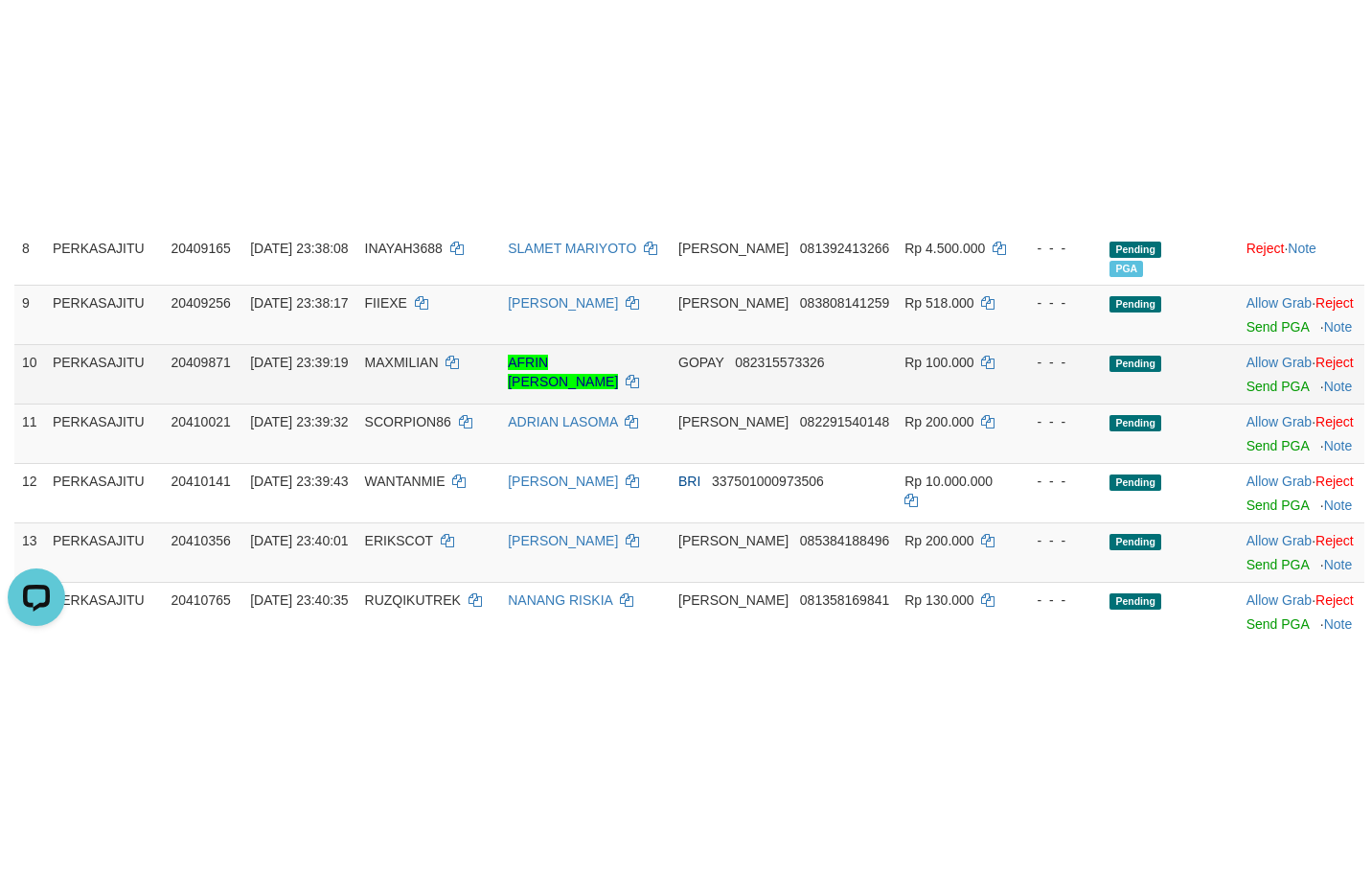 scroll, scrollTop: 1253, scrollLeft: 0, axis: vertical 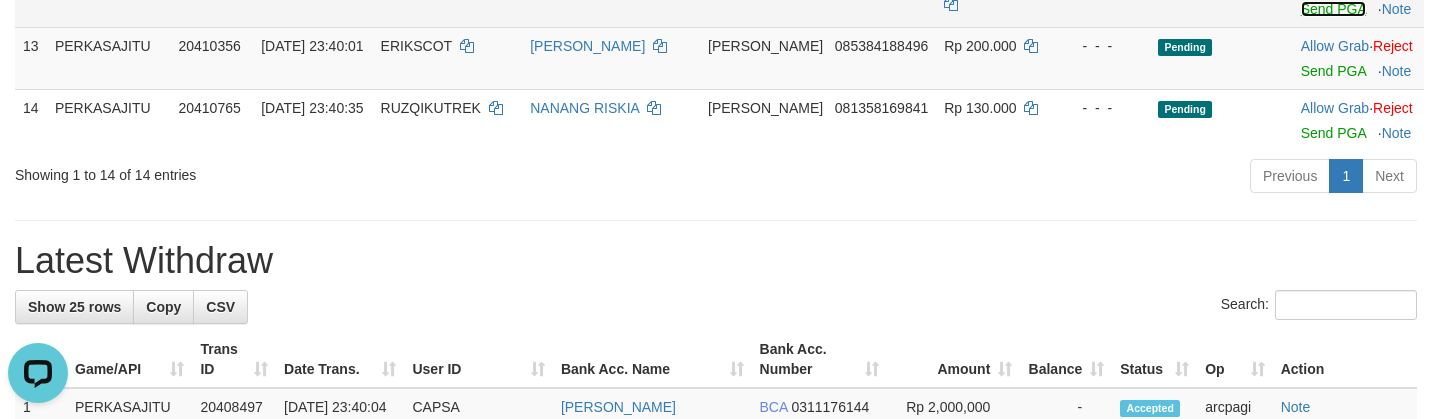 click on "Send PGA" at bounding box center (1333, 9) 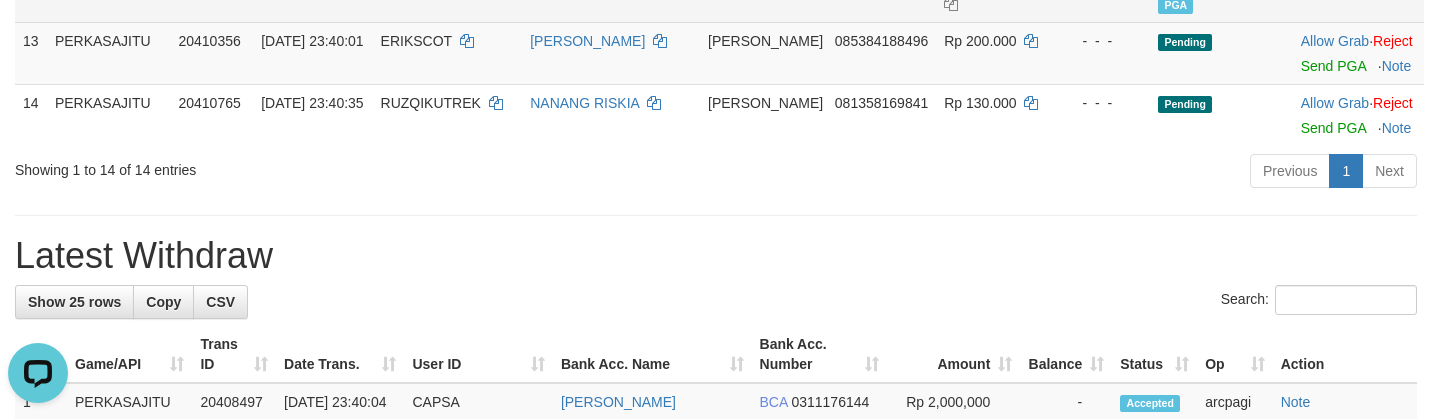 click on "DANA     082291540148" at bounding box center (818, -66) 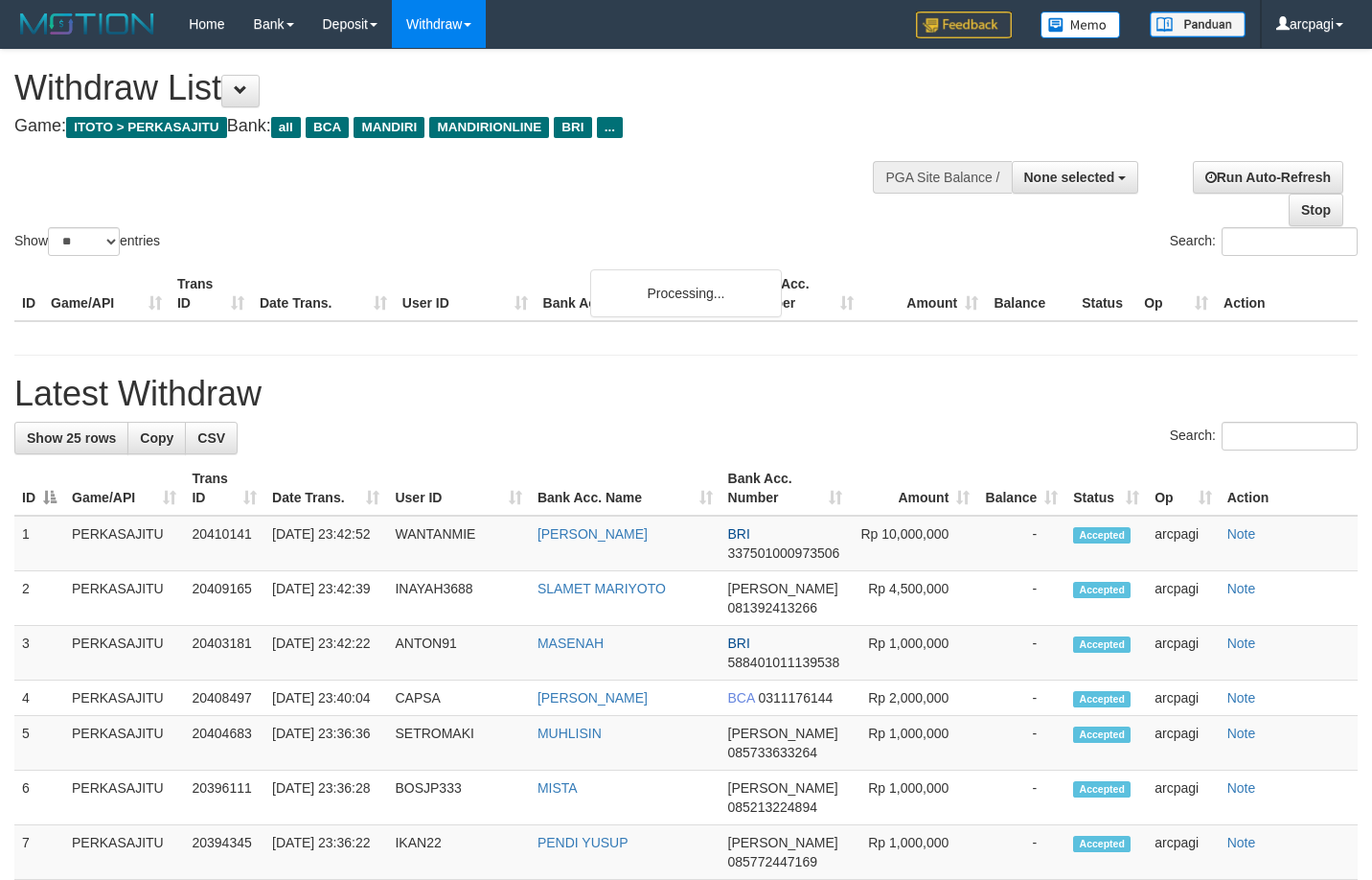 select 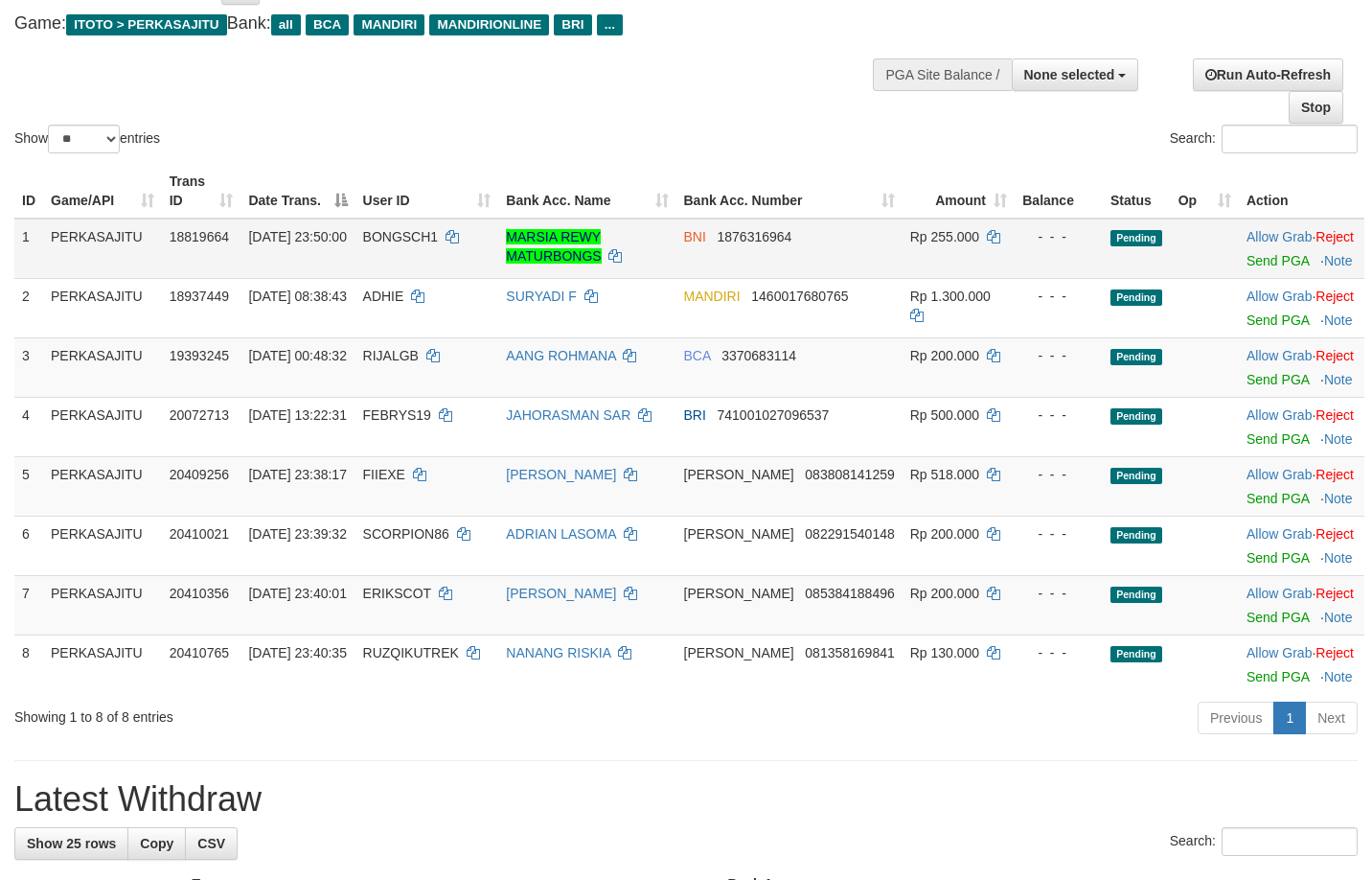 scroll, scrollTop: 0, scrollLeft: 0, axis: both 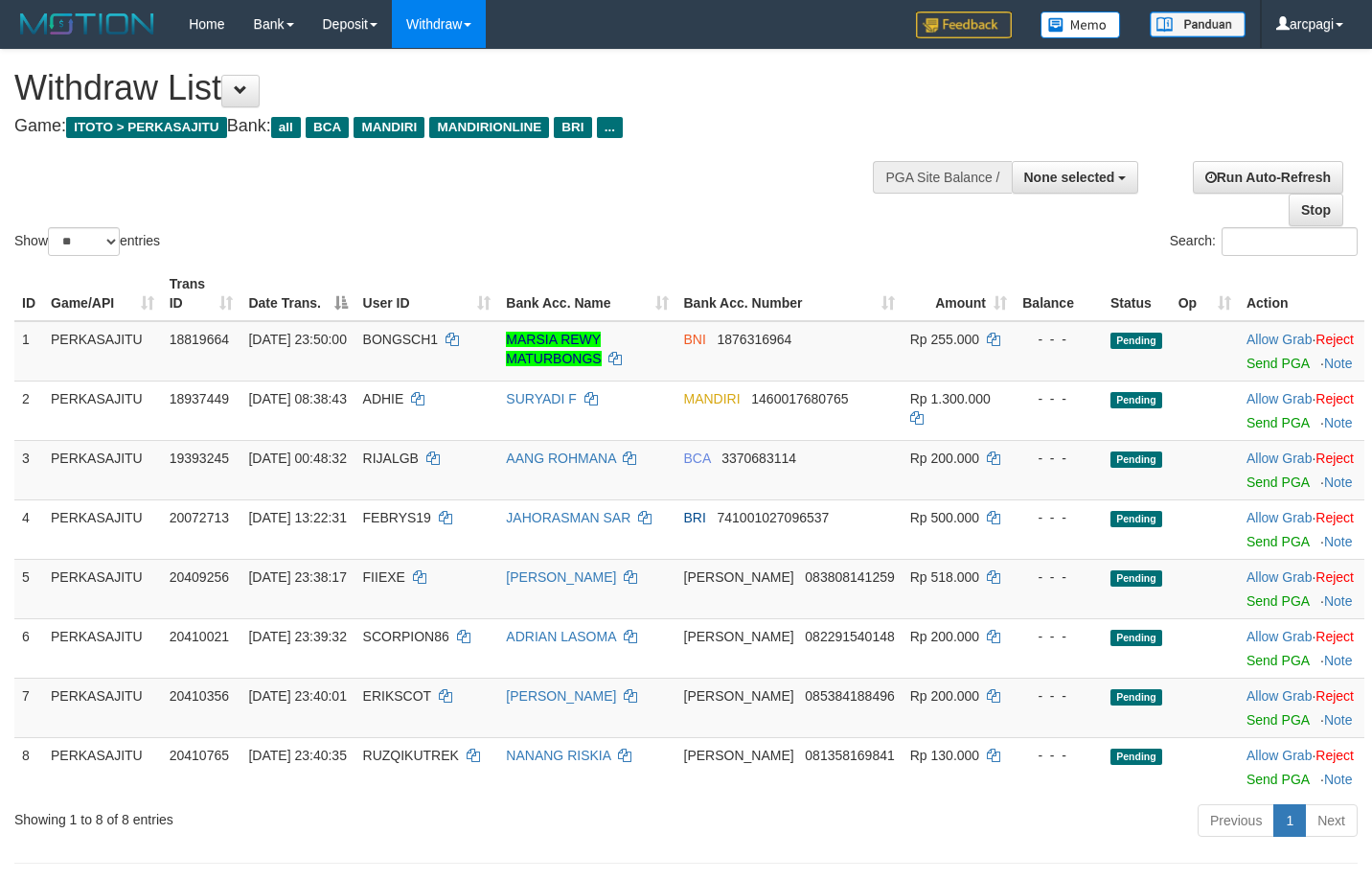 click on "Show  ** ** ** ***  entries Search:" at bounding box center (686, 154) 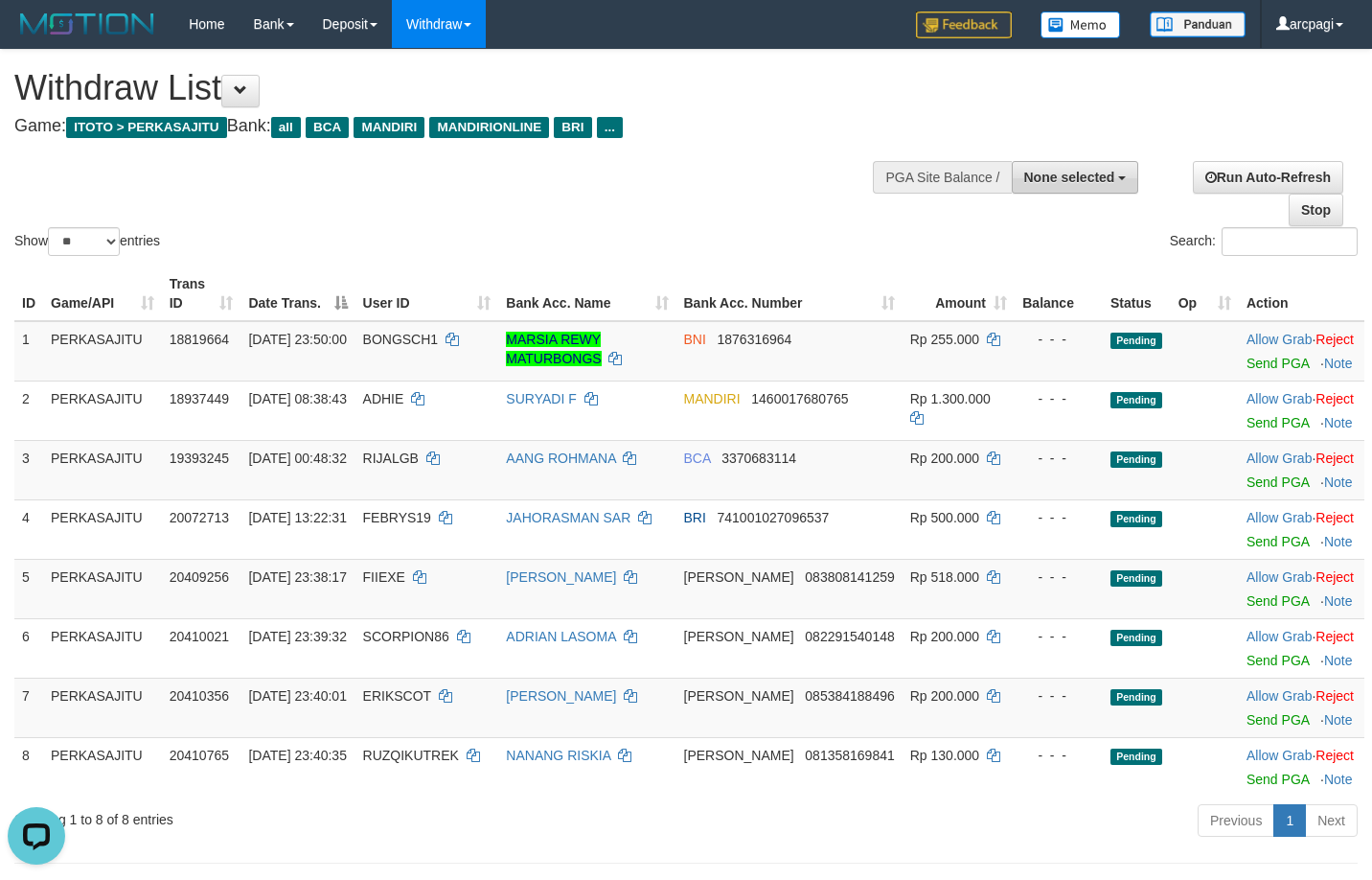 scroll, scrollTop: 0, scrollLeft: 0, axis: both 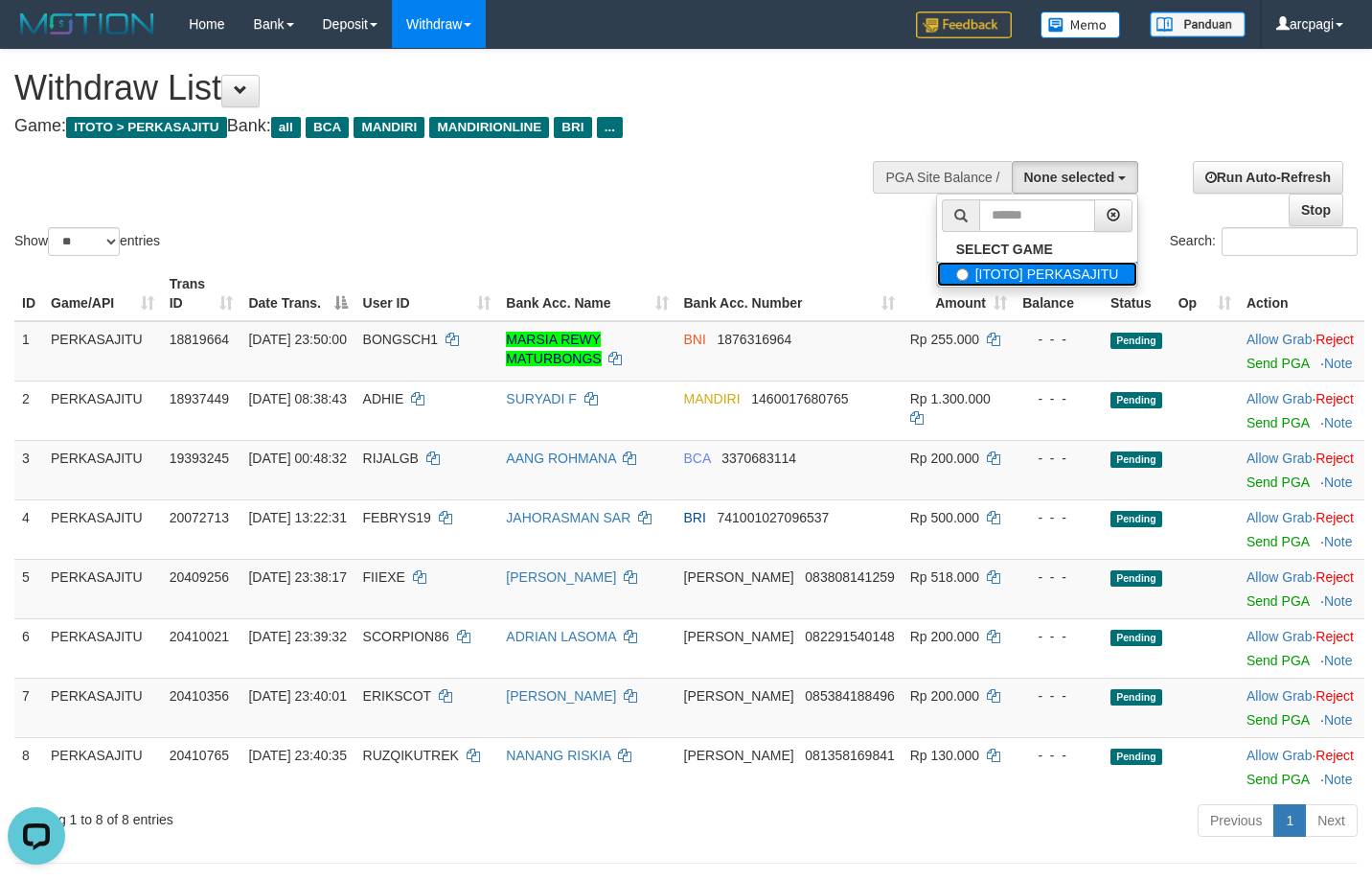 click on "[ITOTO] PERKASAJITU" at bounding box center (1038, 274) 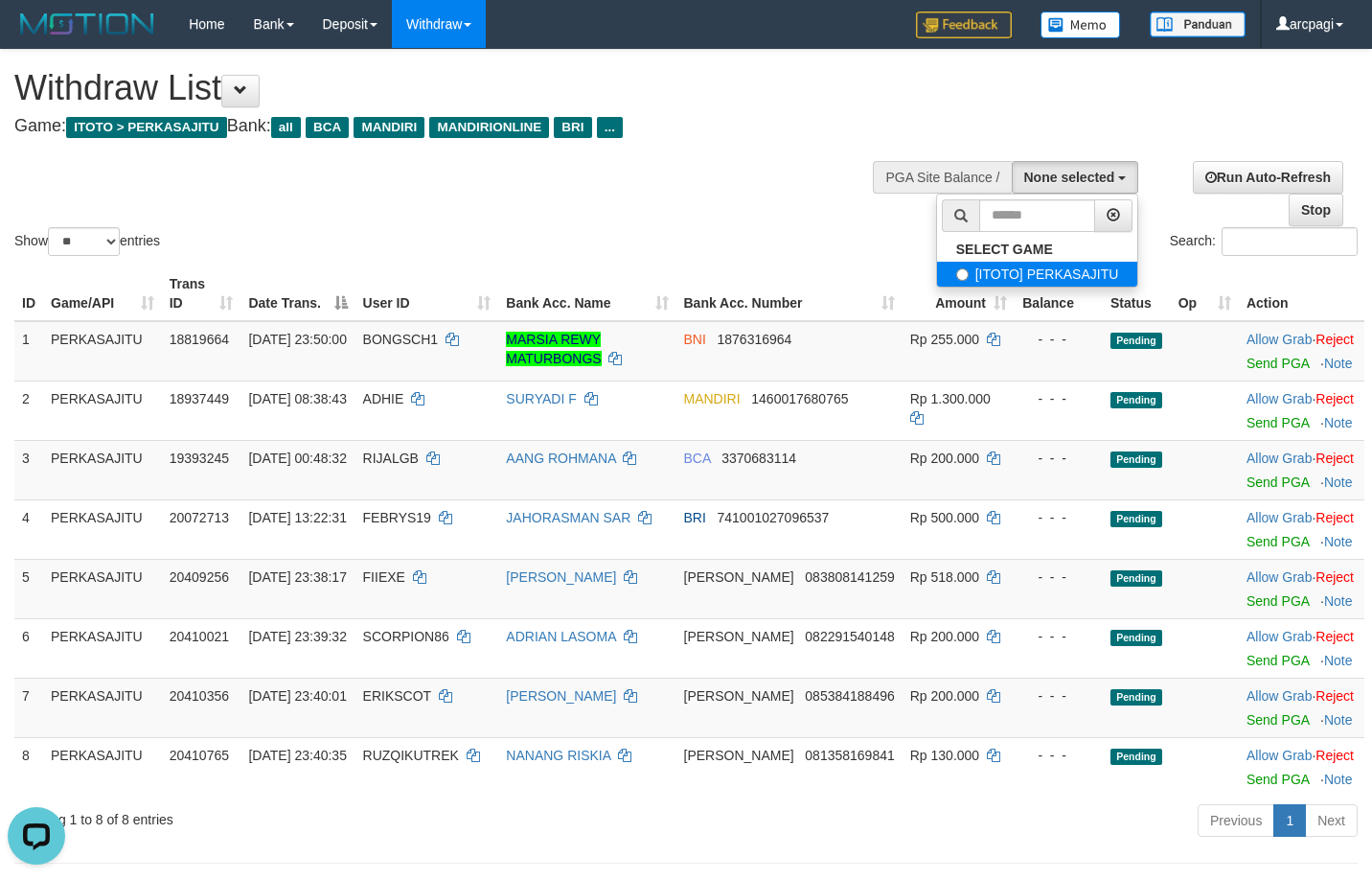 select on "***" 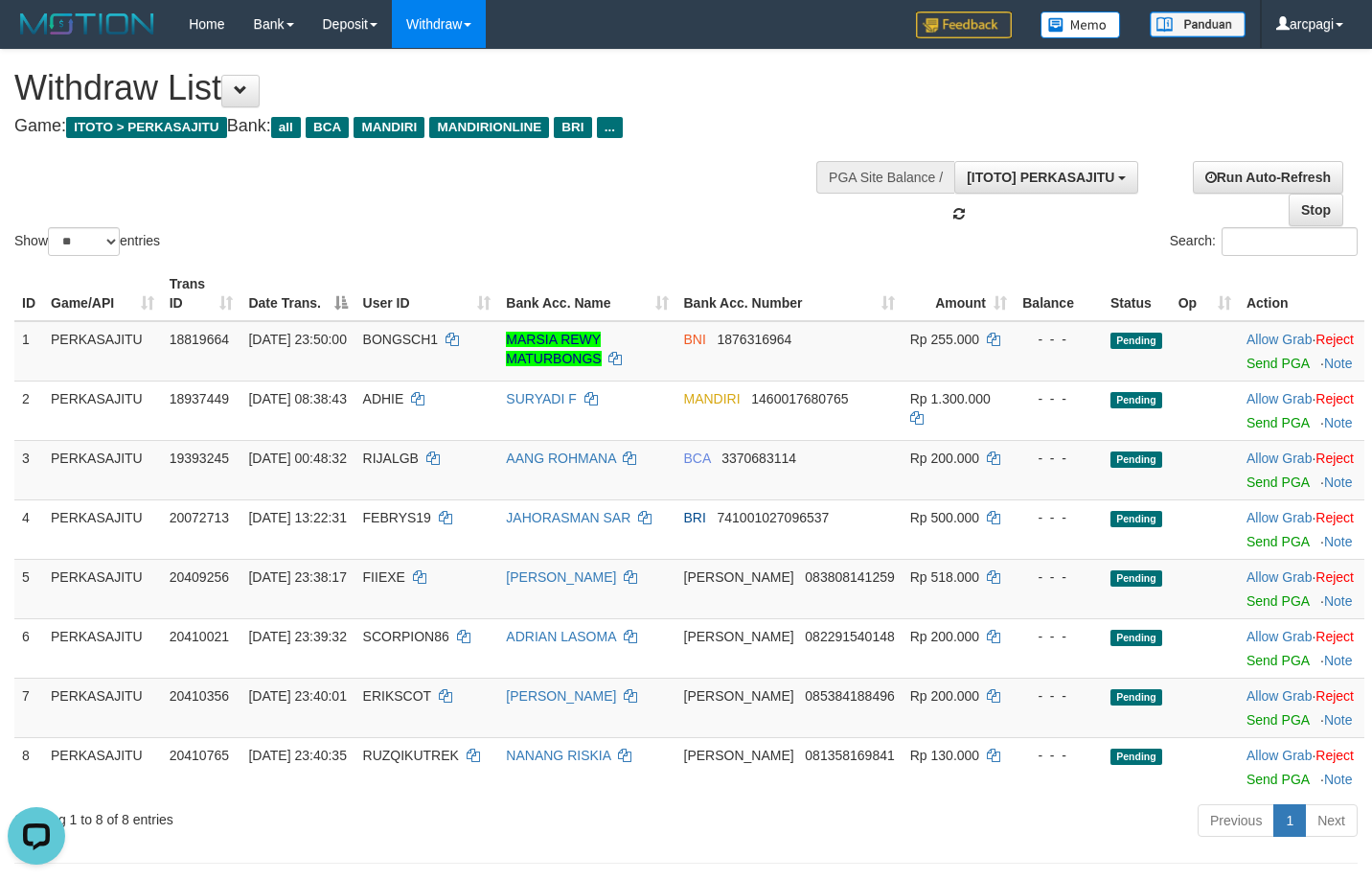 scroll, scrollTop: 17, scrollLeft: 0, axis: vertical 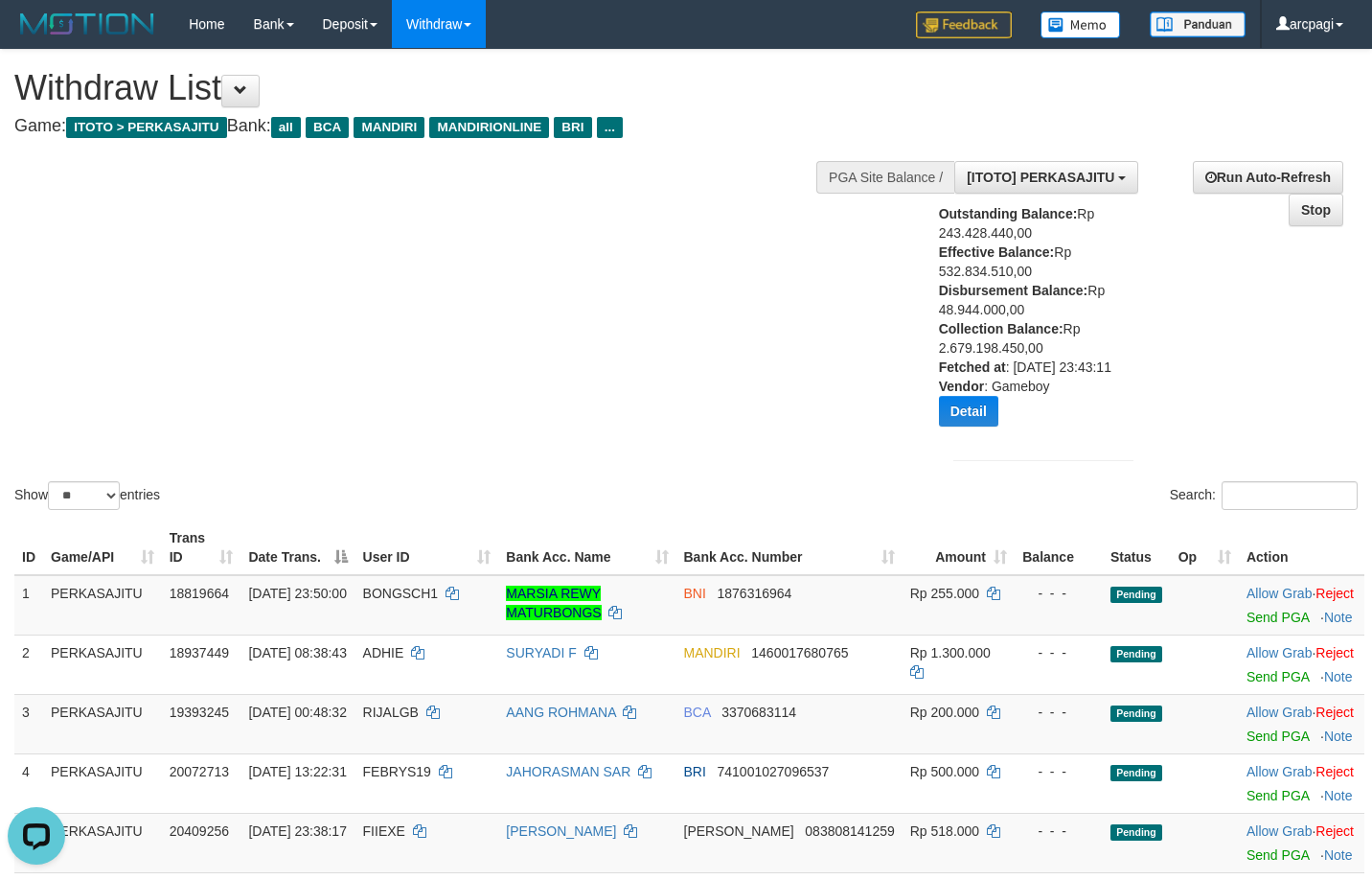 click on "Outstanding Balance:  Rp 243.428.440,00
Effective Balance:  Rp 532.834.510,00
Disbursement Balance:  Rp 48.944.000,00
Collection Balance:  Rp 2.679.198.450,00
Fetched at : [DATE] 23:43:11
Vendor : Gameboy
Detail
Vendor Name
Outstanding Balance
Effective Balance
Disbursment Balance
Collection Balance
No data found
Fetched at:   [DATE] 23:43:11
Vendor:   Gameboy" at bounding box center [1026, 322] 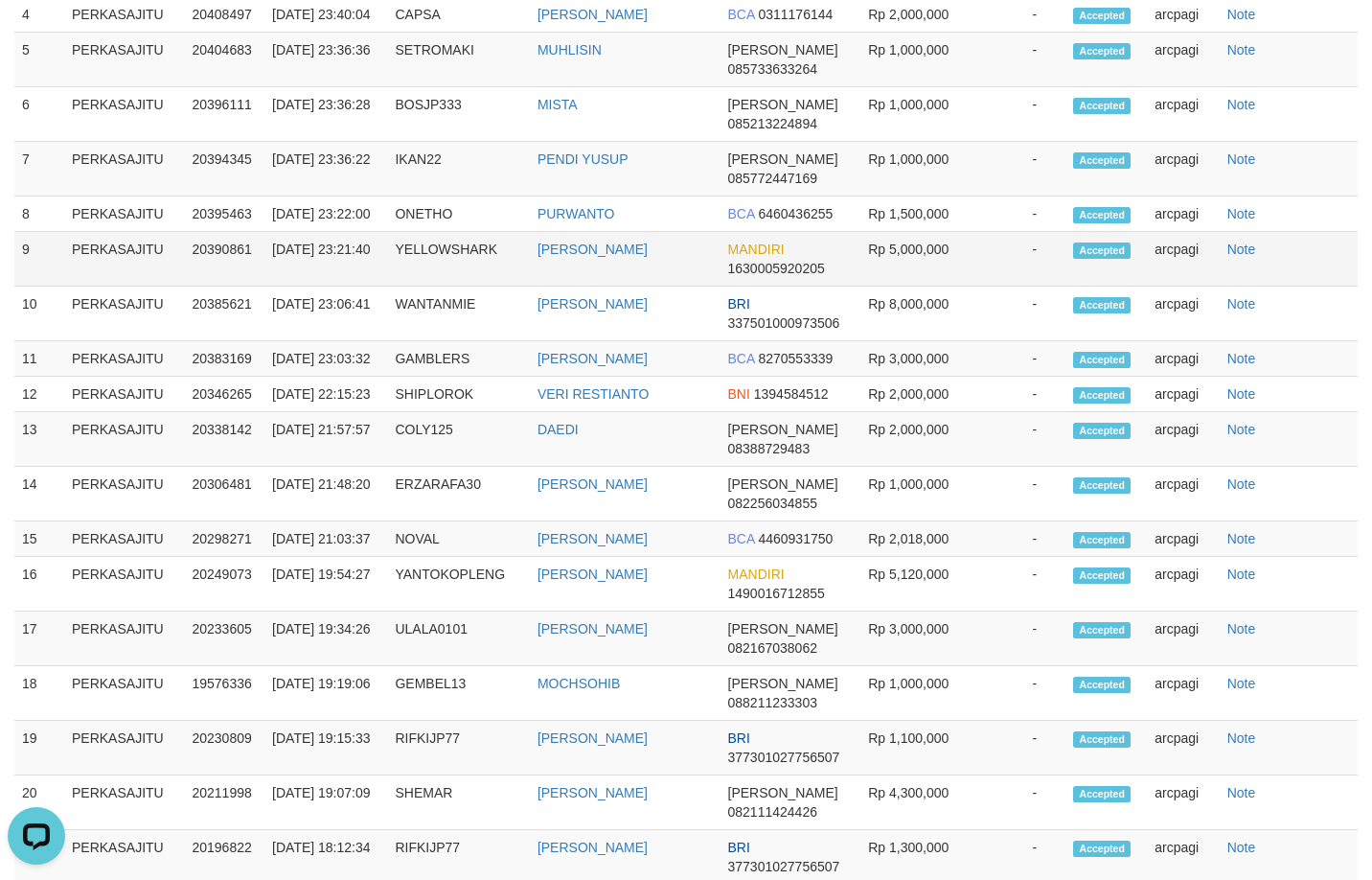 scroll, scrollTop: 1466, scrollLeft: 0, axis: vertical 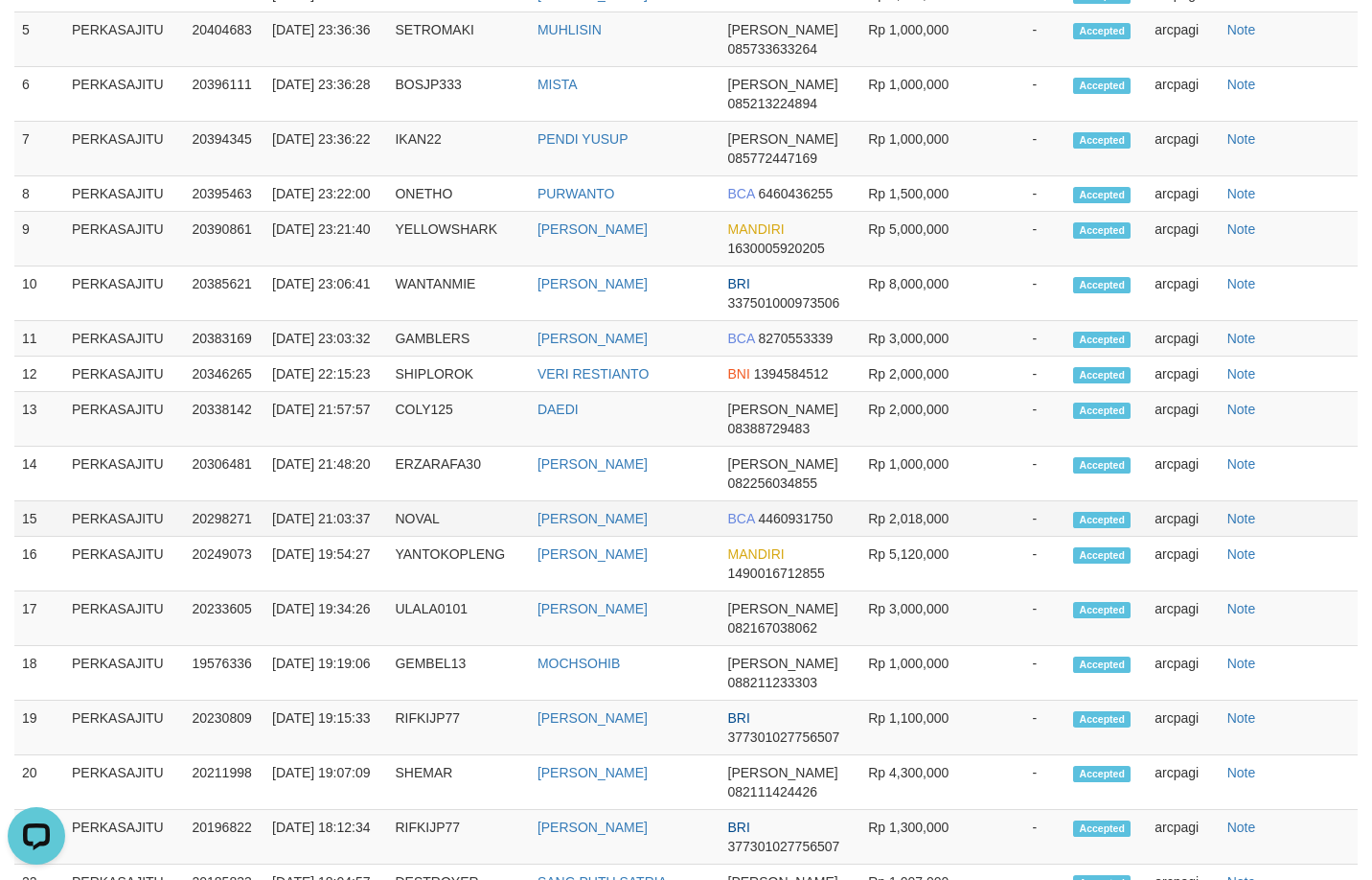 click on "NOVAL" at bounding box center [458, 519] 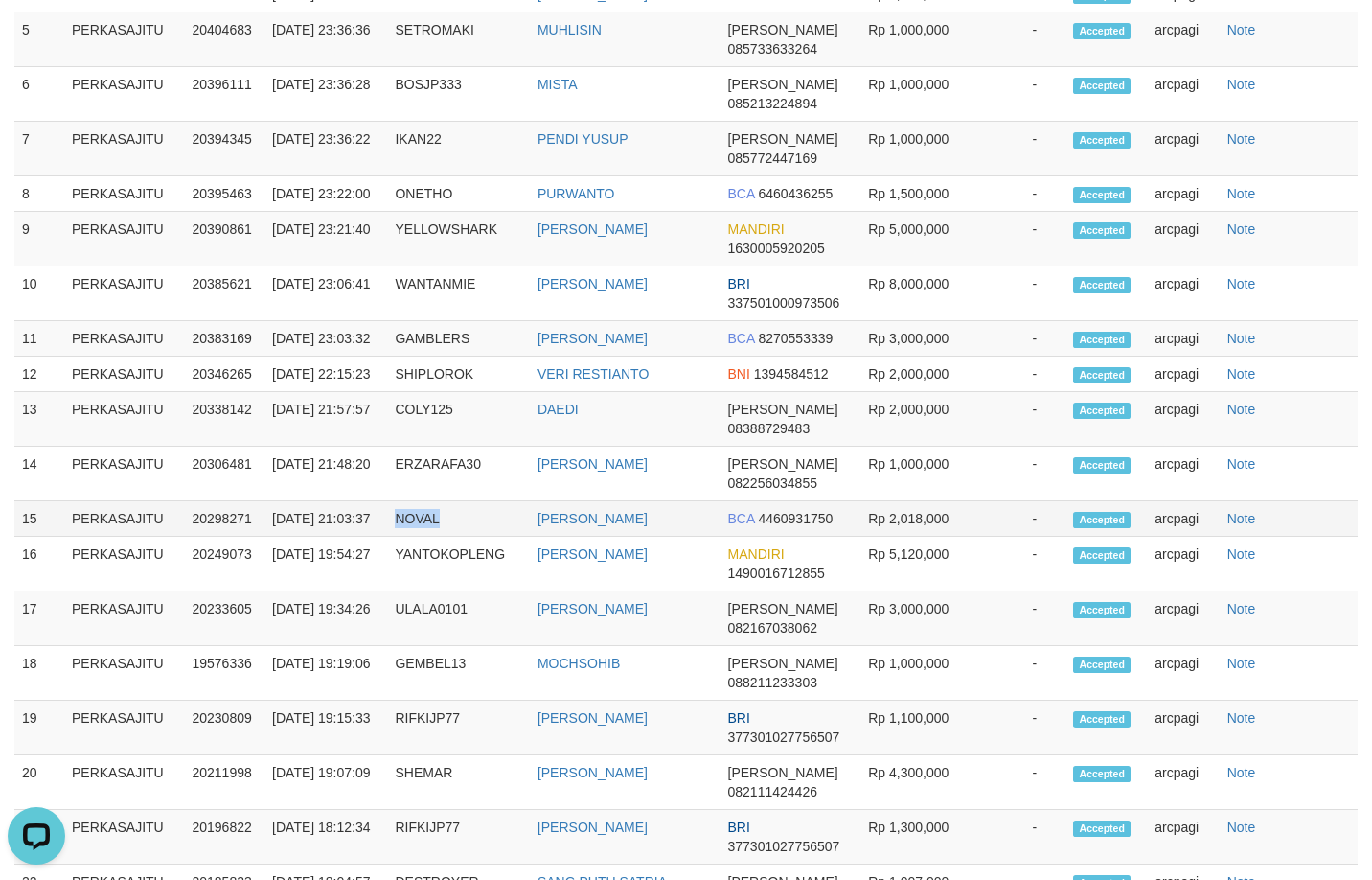 click on "NOVAL" at bounding box center [458, 519] 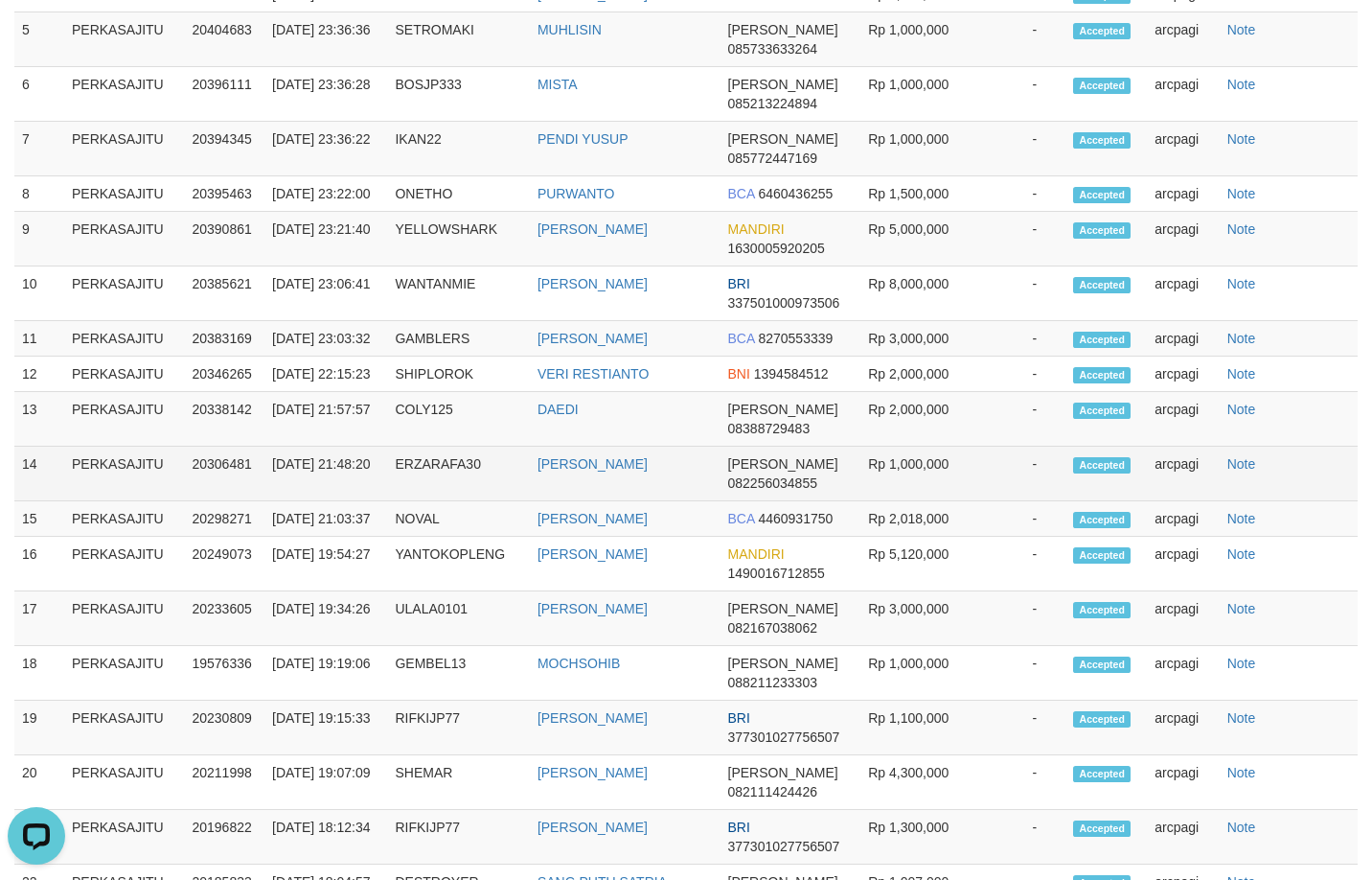 click on "ERZARAFA30" at bounding box center [458, 474] 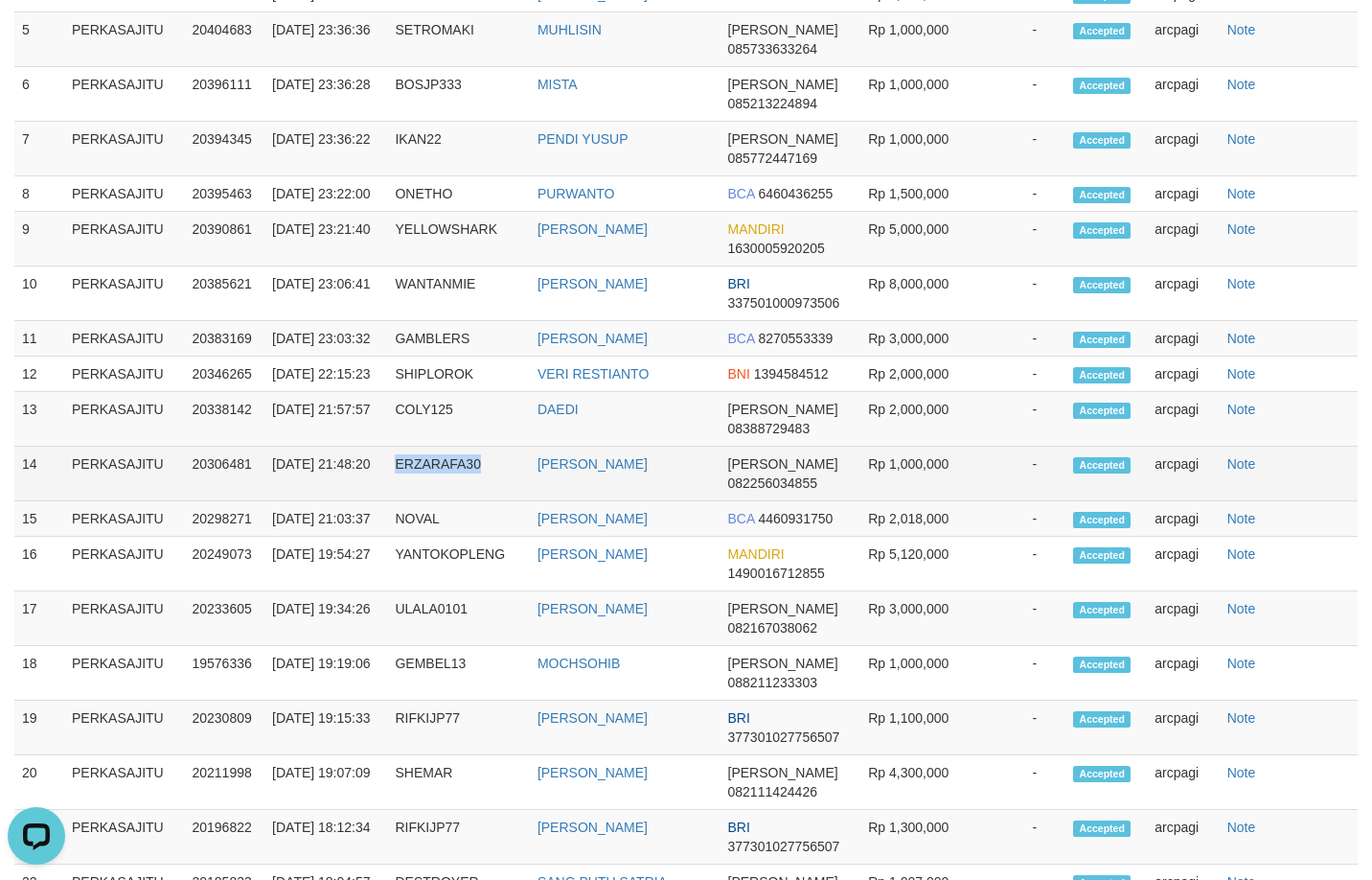 copy on "ERZARAFA30" 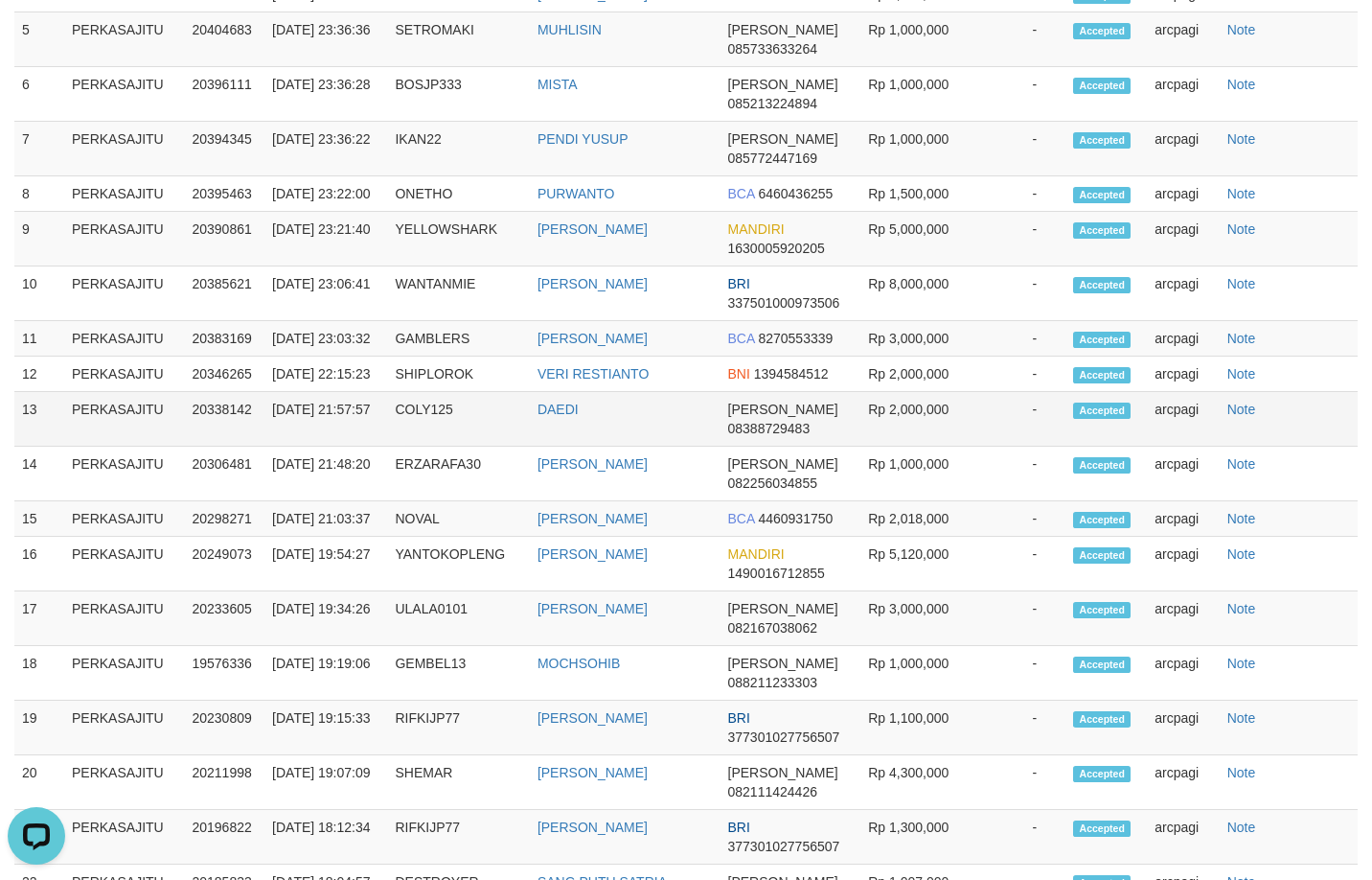 click on "COLY125" at bounding box center (458, 419) 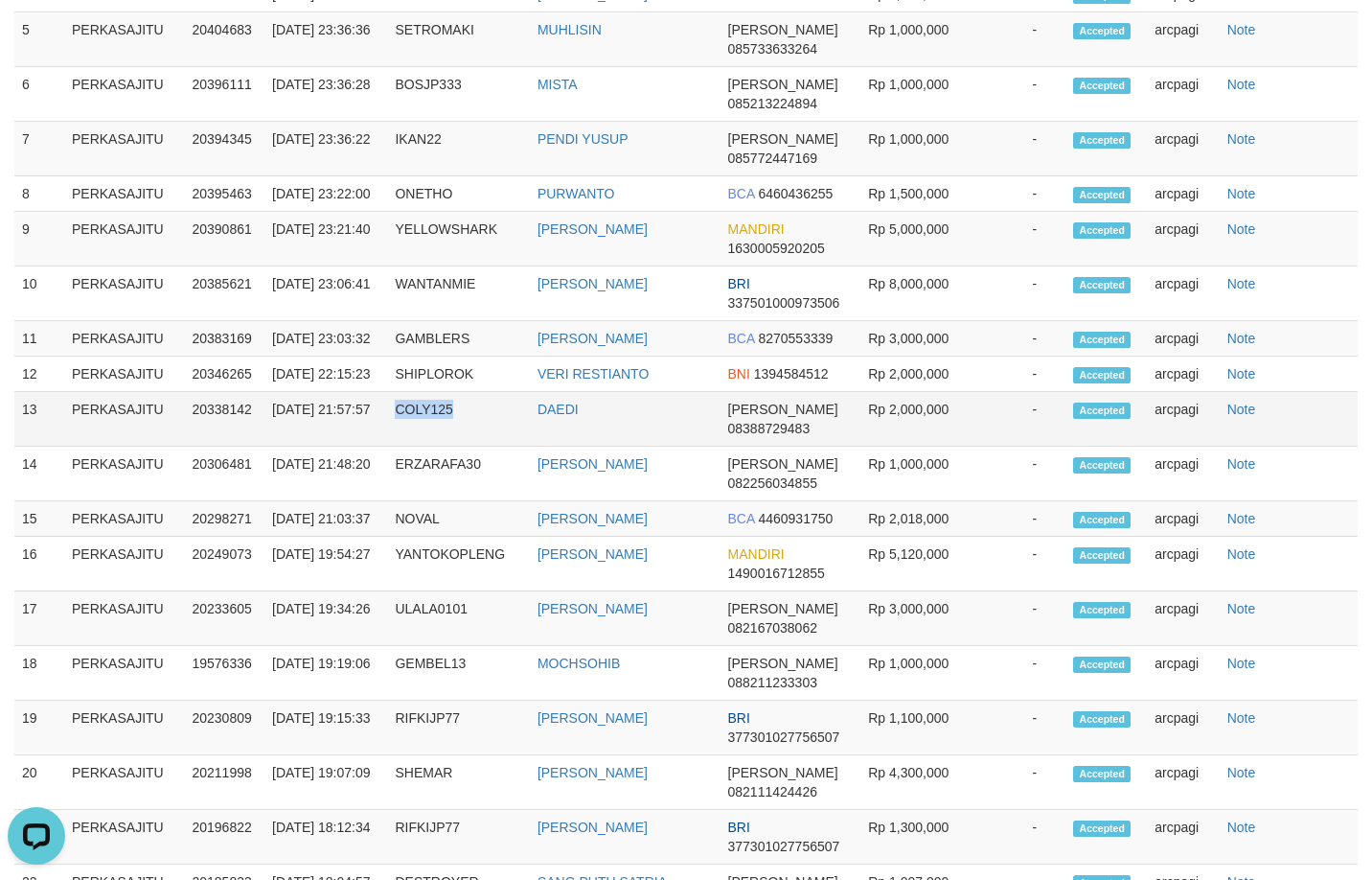 copy on "COLY125" 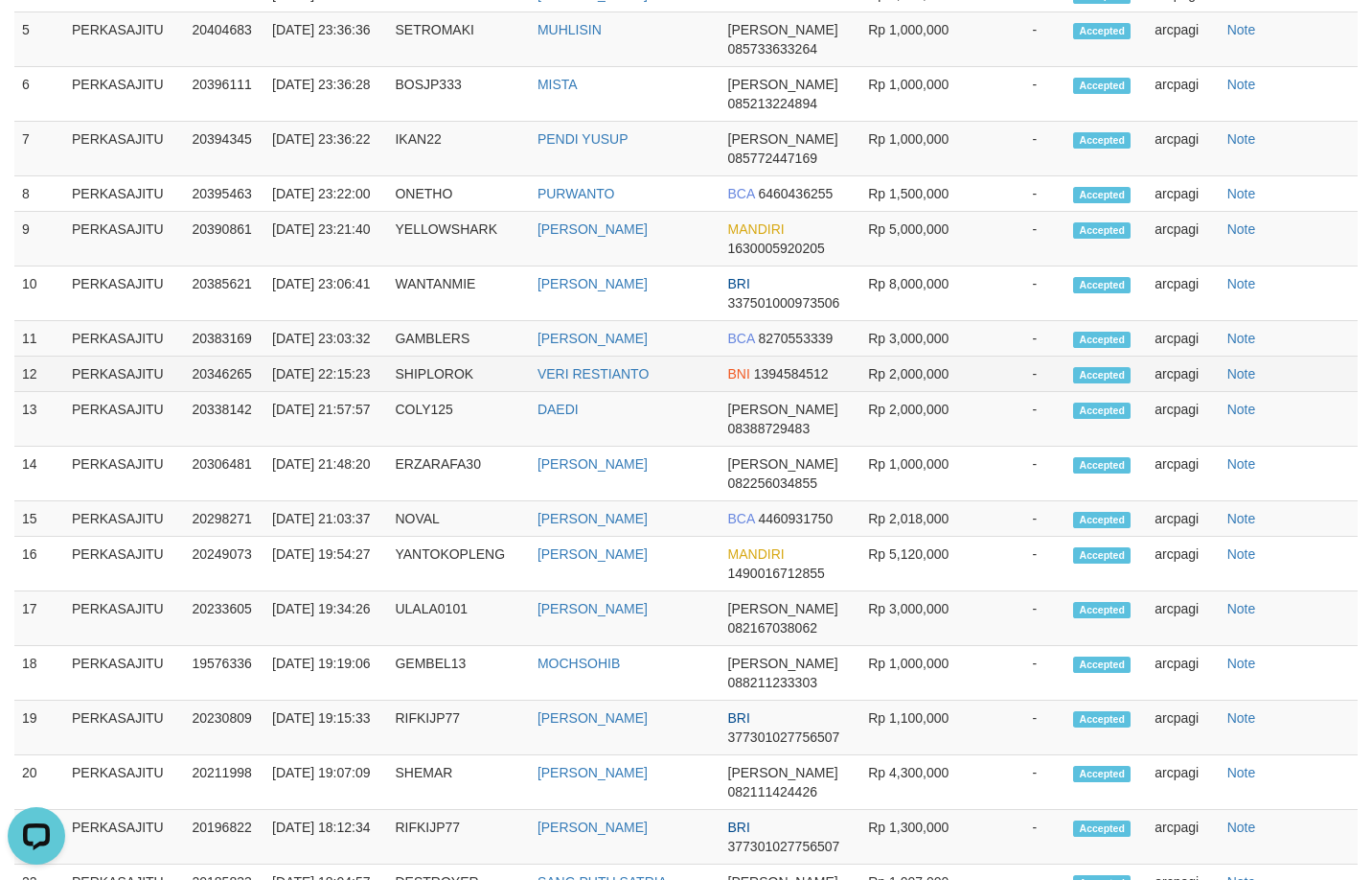 click on "SHIPLOROK" at bounding box center (458, 374) 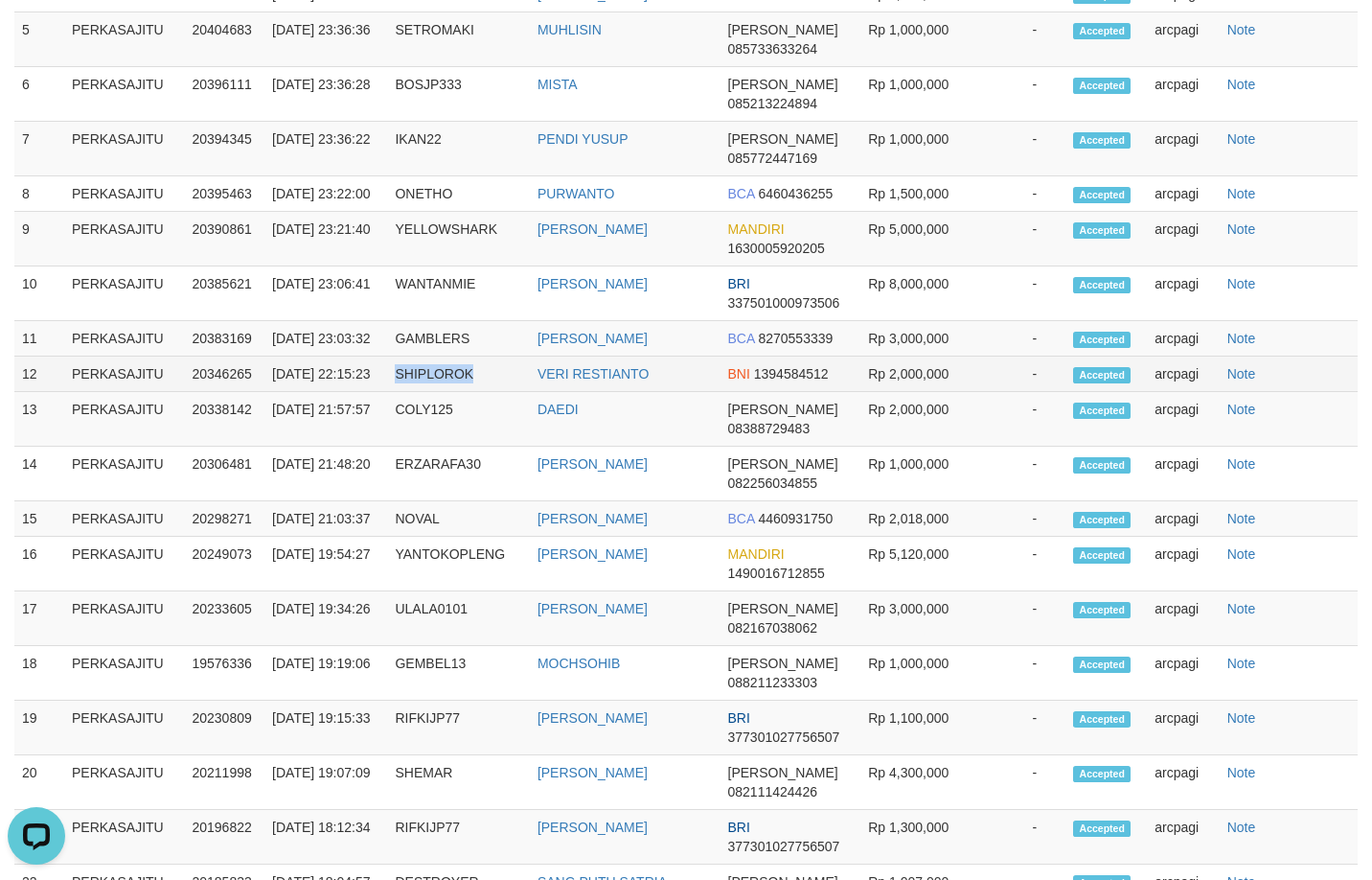 click on "SHIPLOROK" at bounding box center [458, 374] 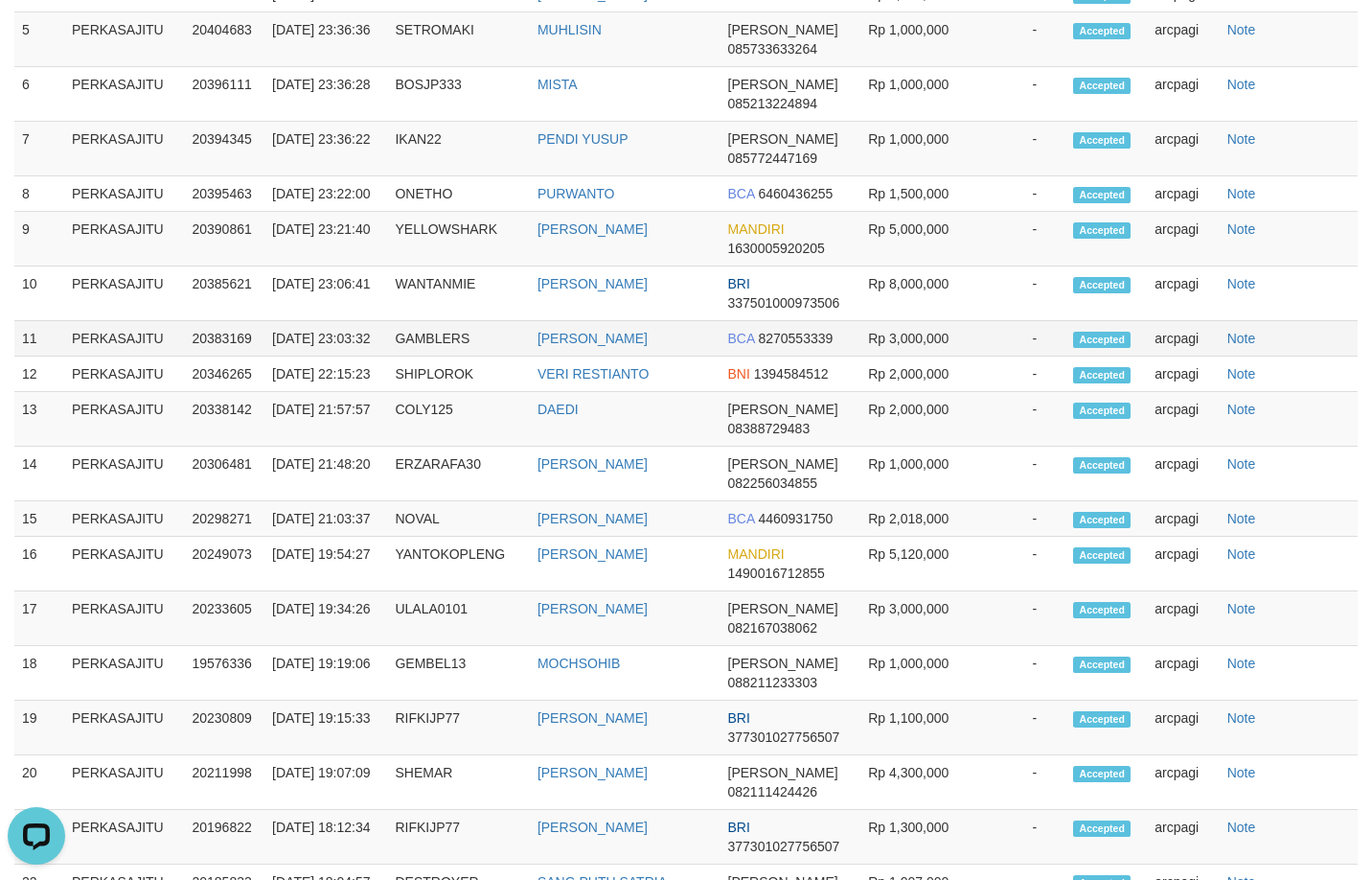 click on "GAMBLERS" at bounding box center (458, 338) 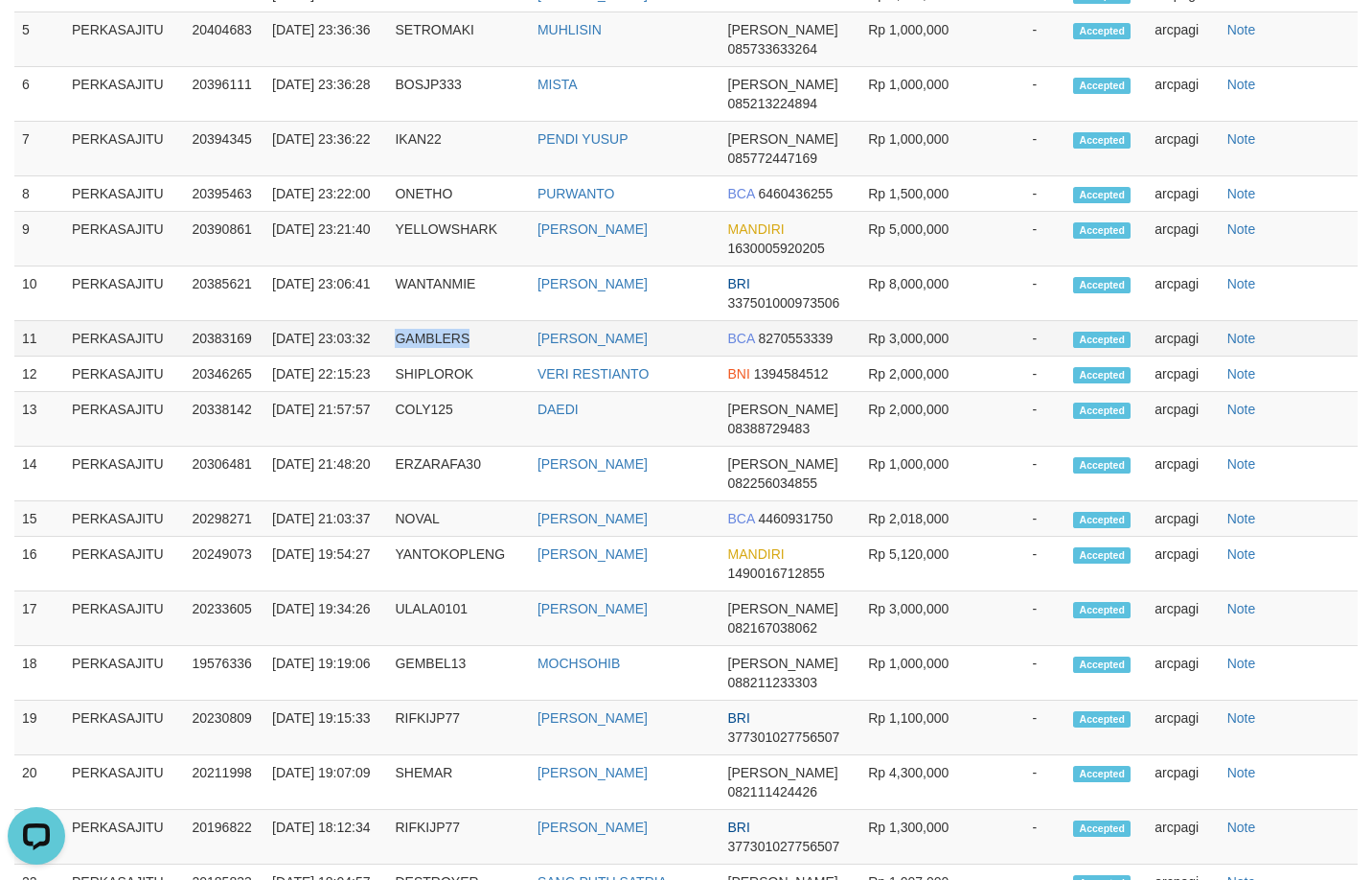 click on "GAMBLERS" at bounding box center [458, 338] 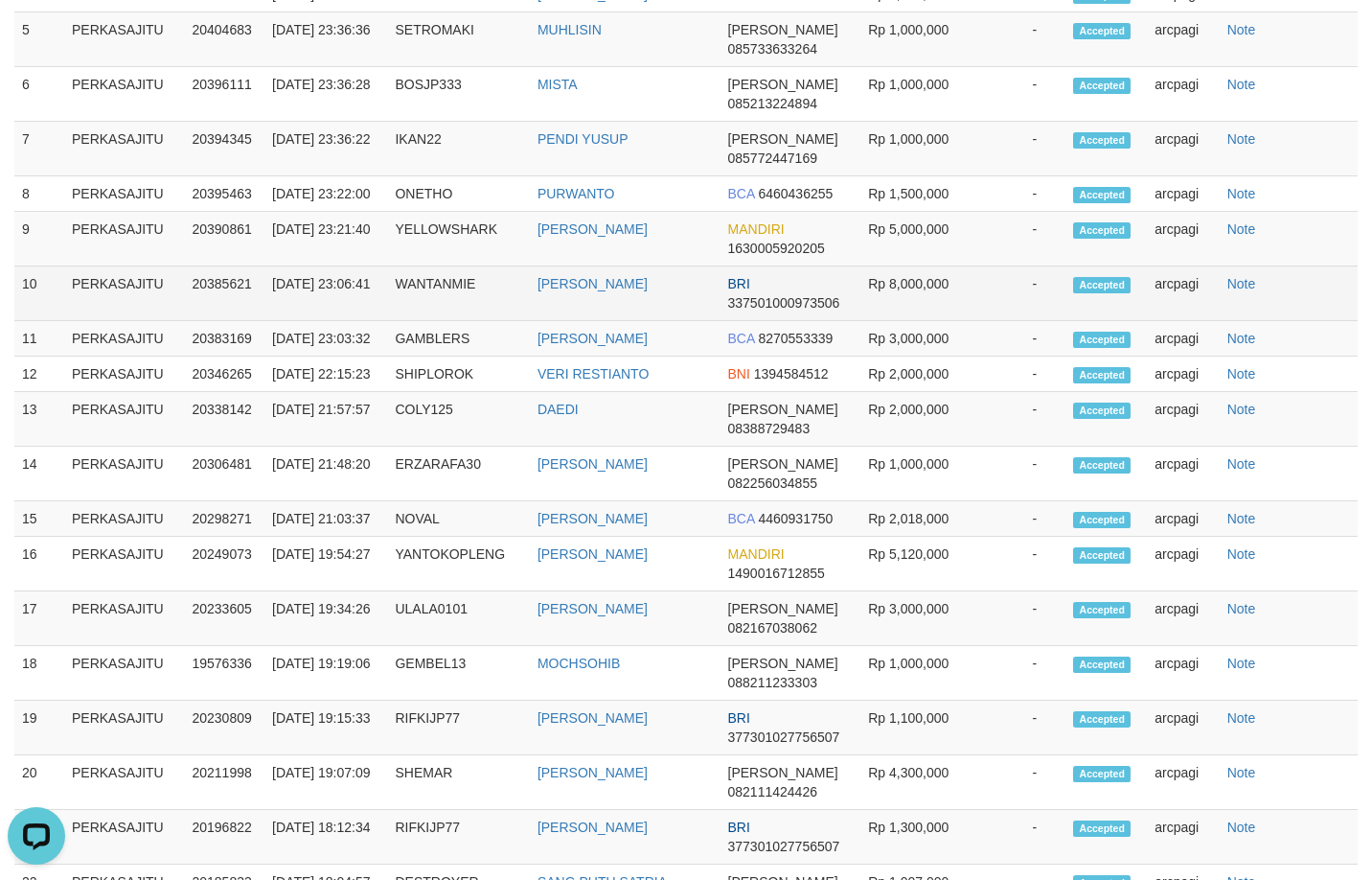 click on "WANTANMIE" at bounding box center (458, 293) 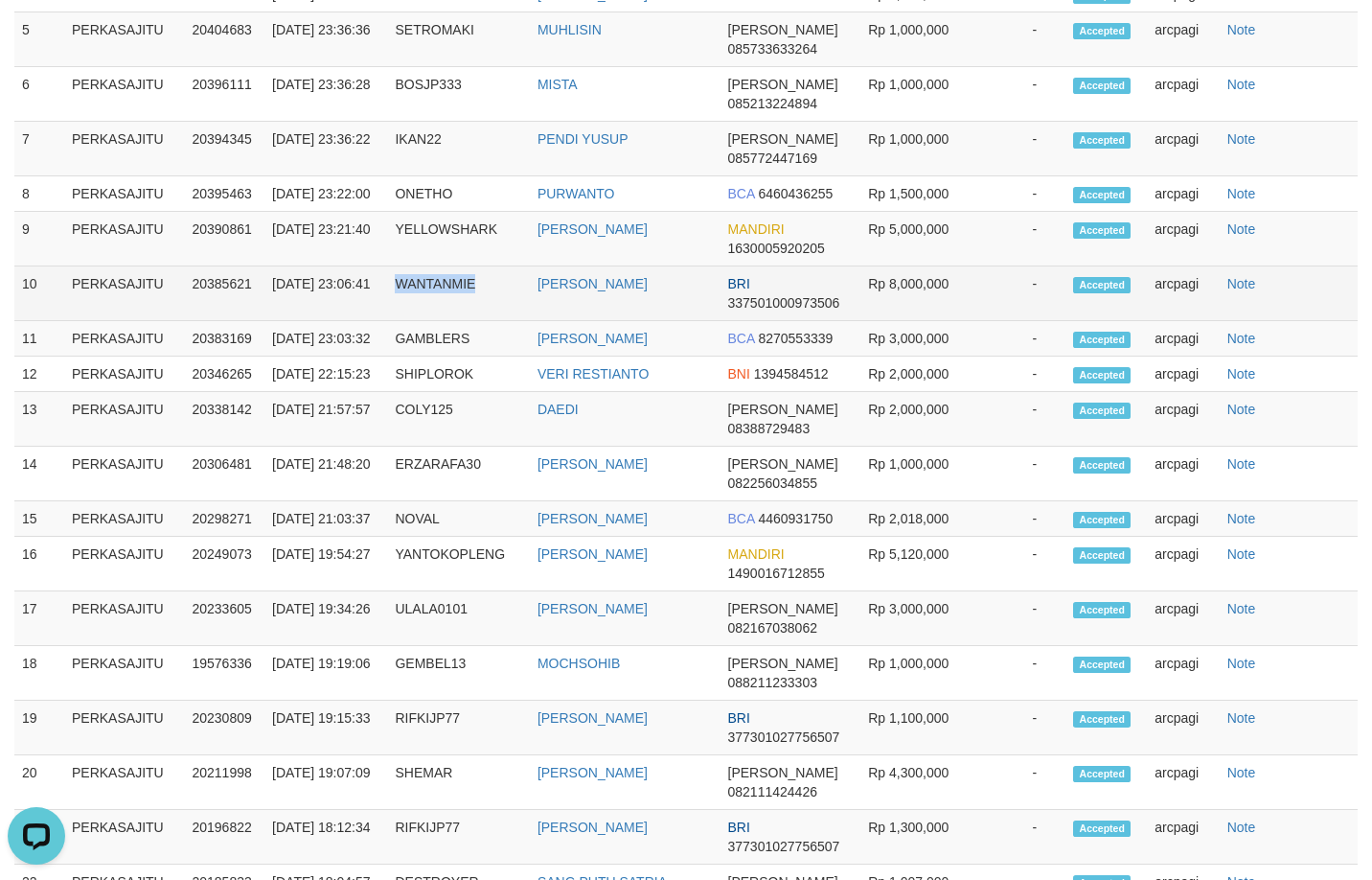 click on "WANTANMIE" at bounding box center (458, 293) 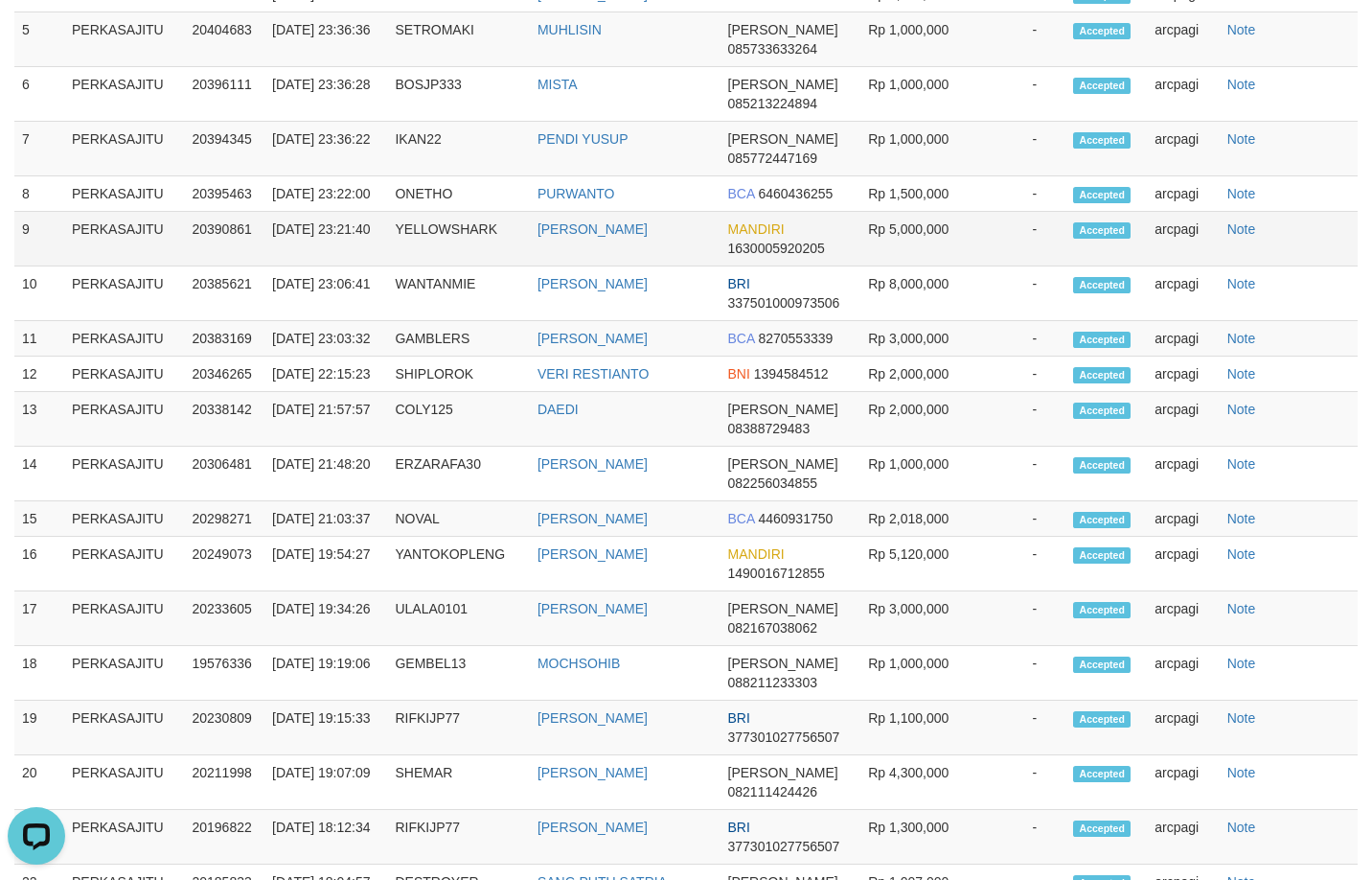 click on "YELLOWSHARK" at bounding box center [458, 239] 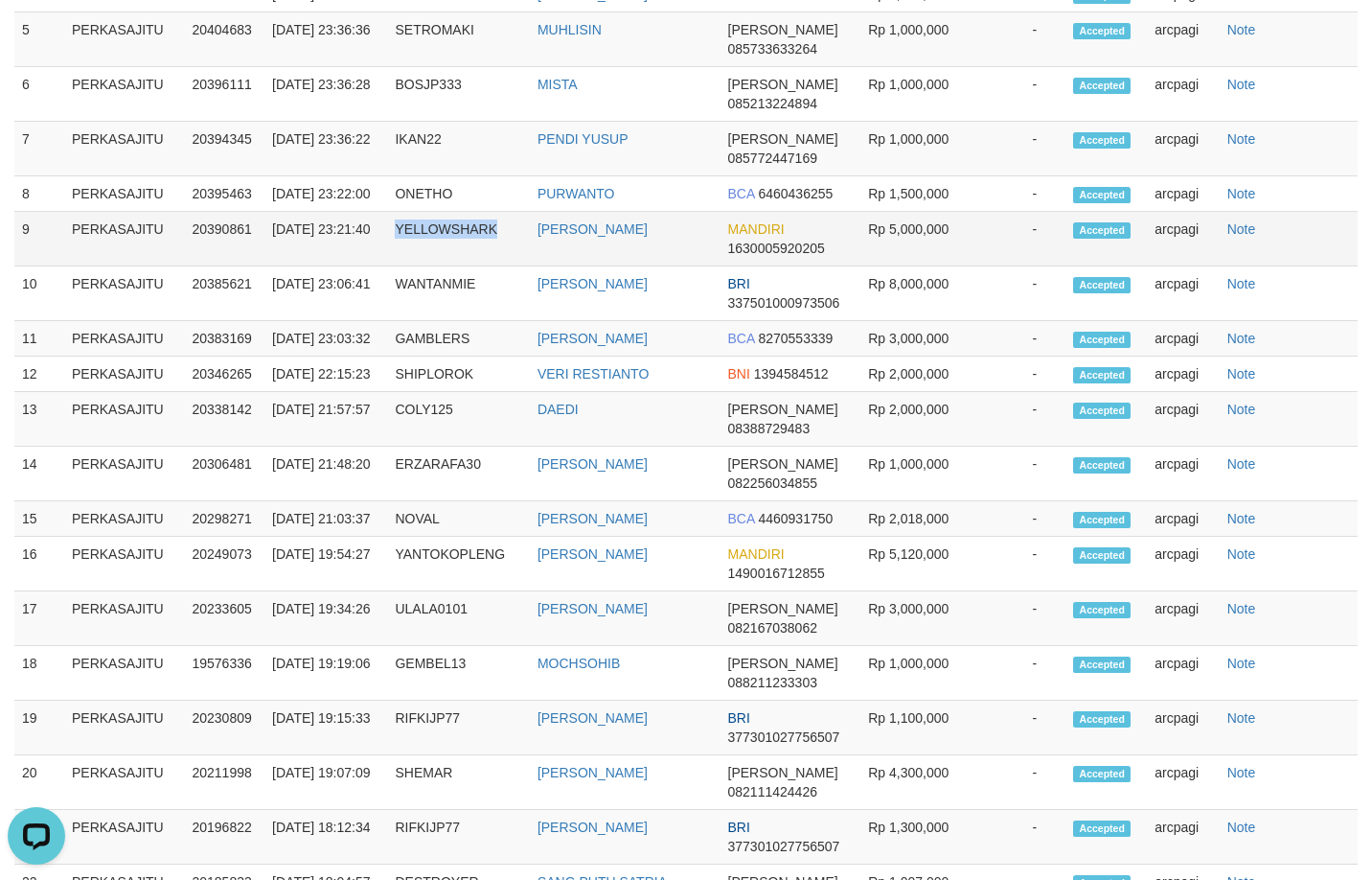 click on "YELLOWSHARK" at bounding box center [458, 239] 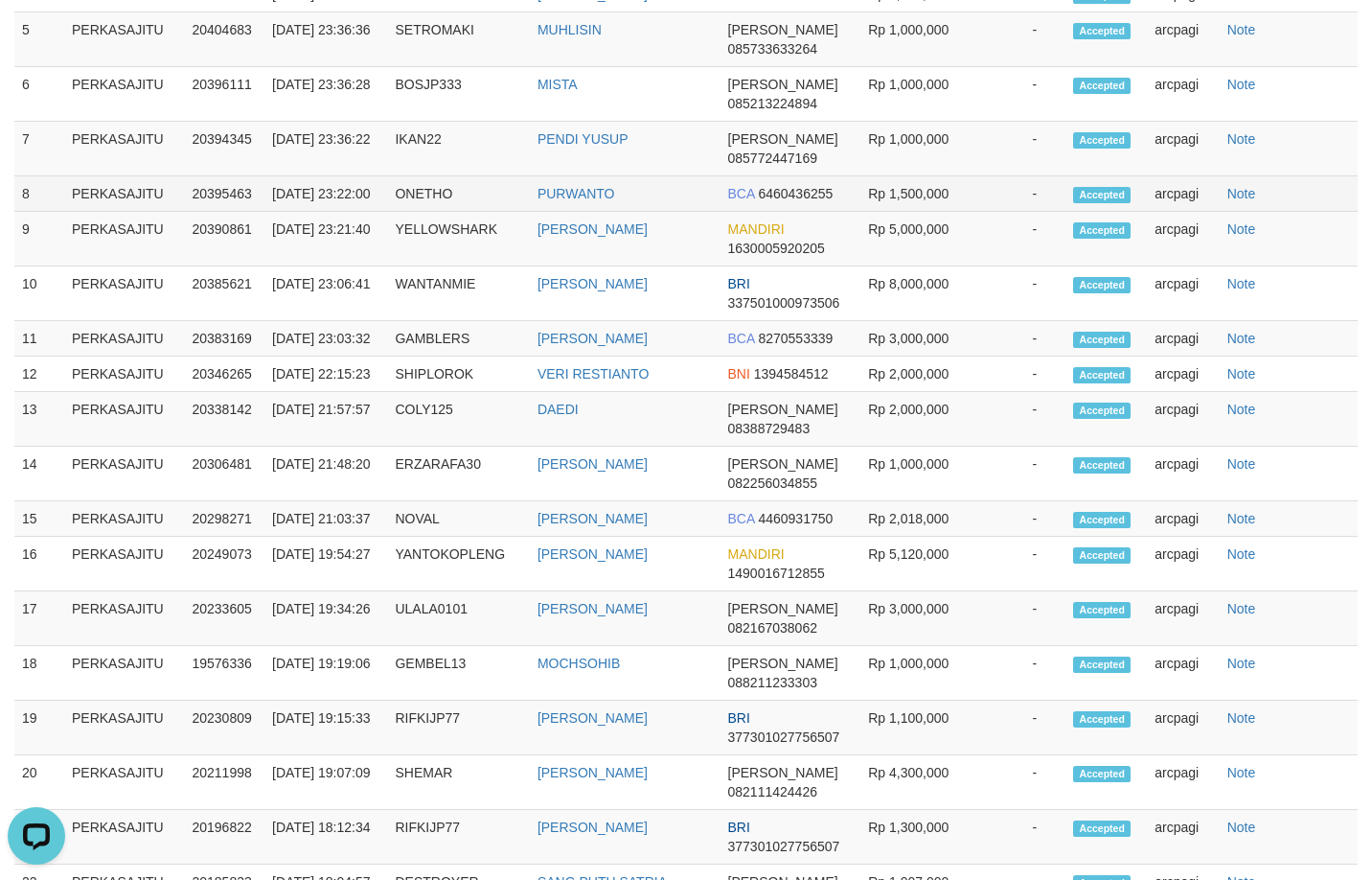 click on "ONETHO" at bounding box center (458, 194) 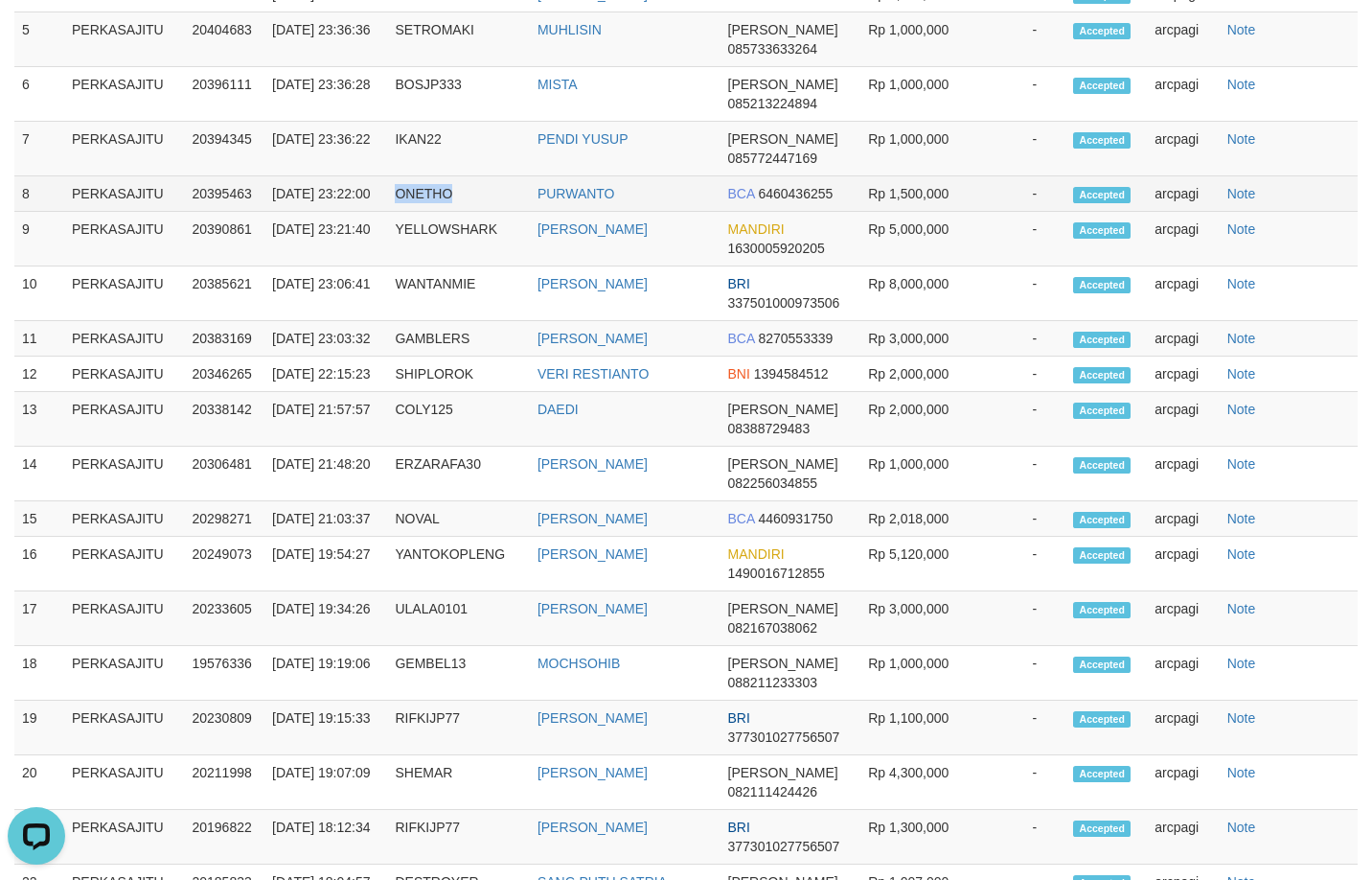 click on "ONETHO" at bounding box center [458, 194] 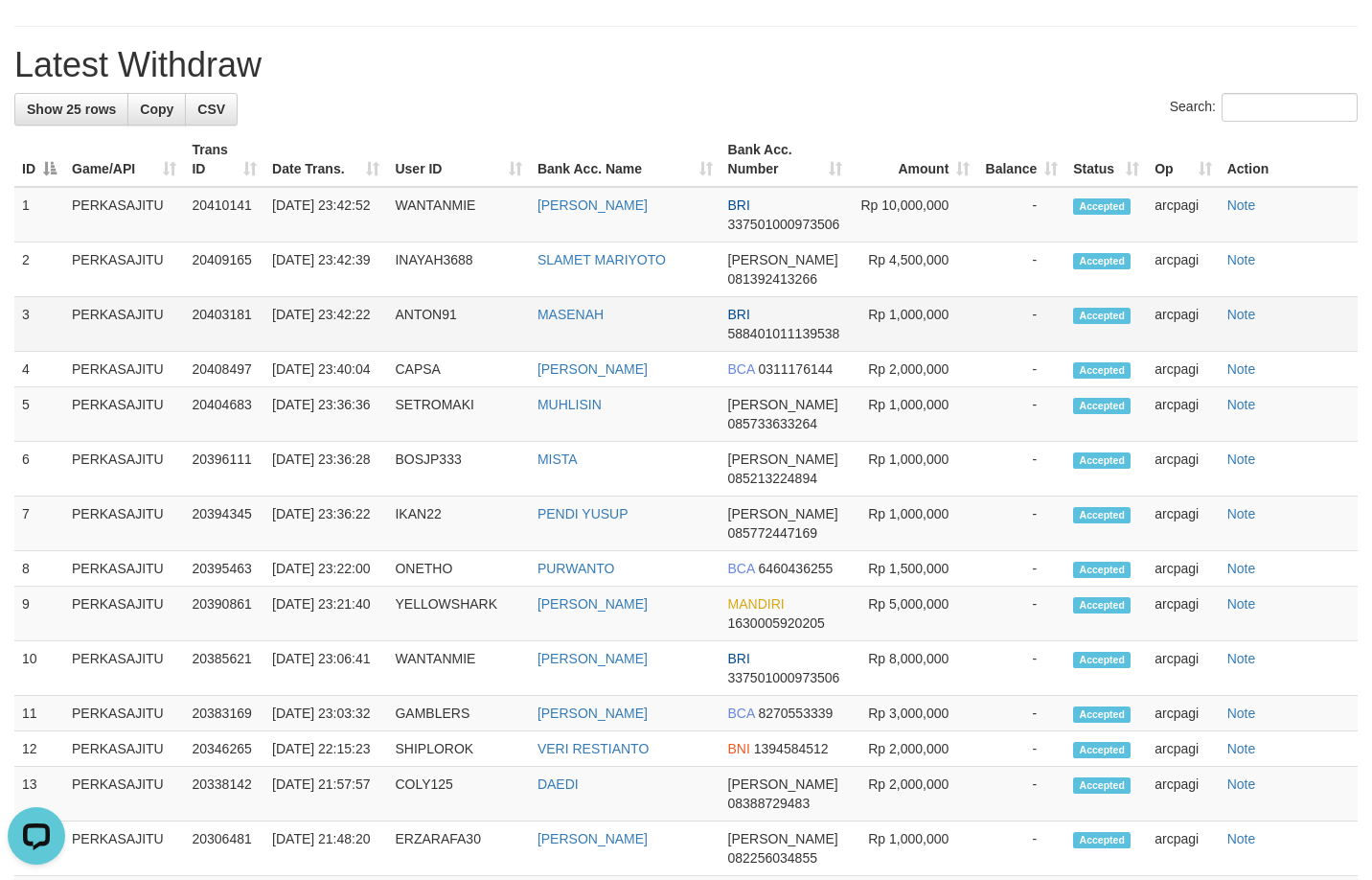 scroll, scrollTop: 1082, scrollLeft: 0, axis: vertical 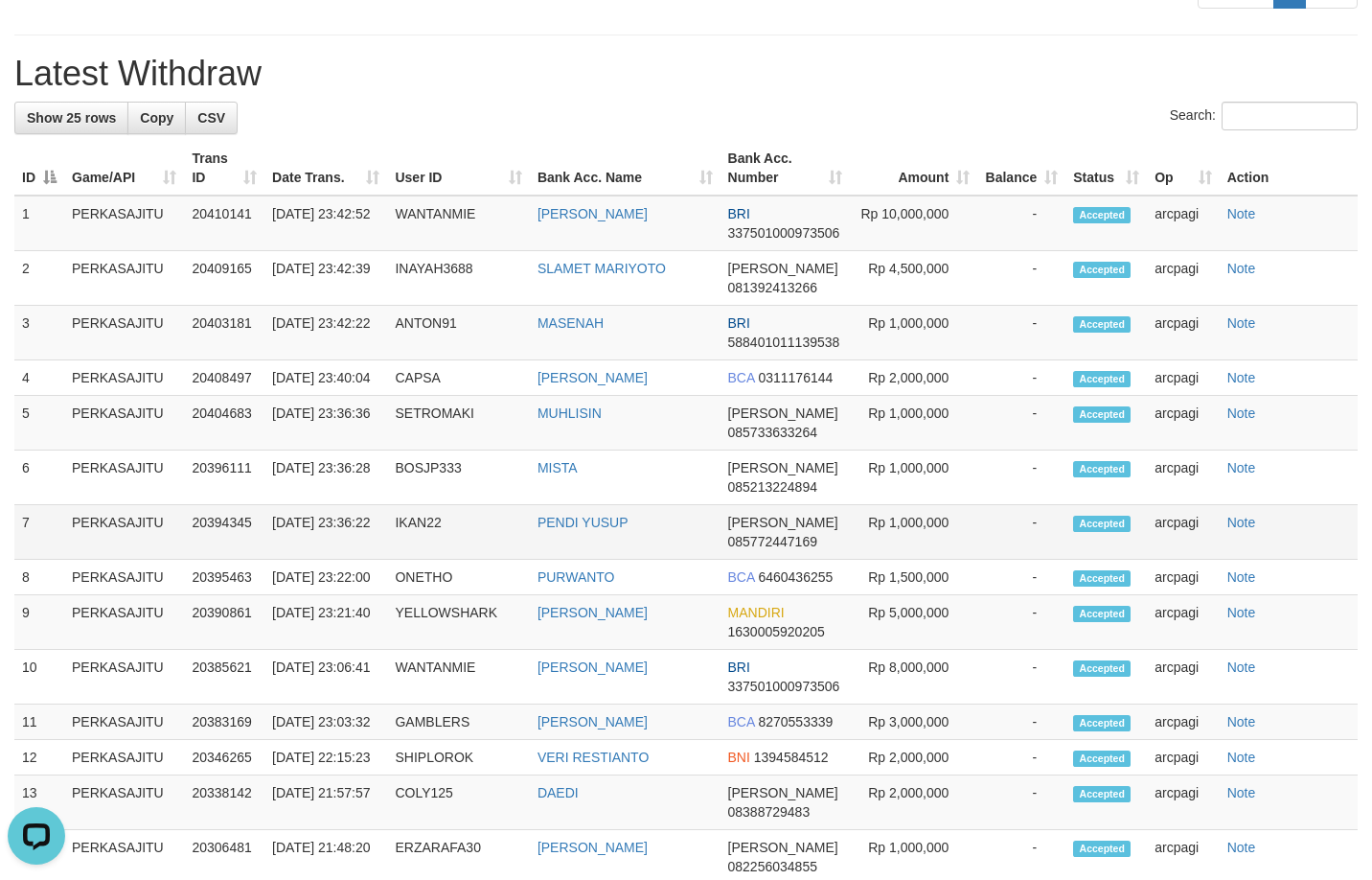 click on "IKAN22" at bounding box center [458, 532] 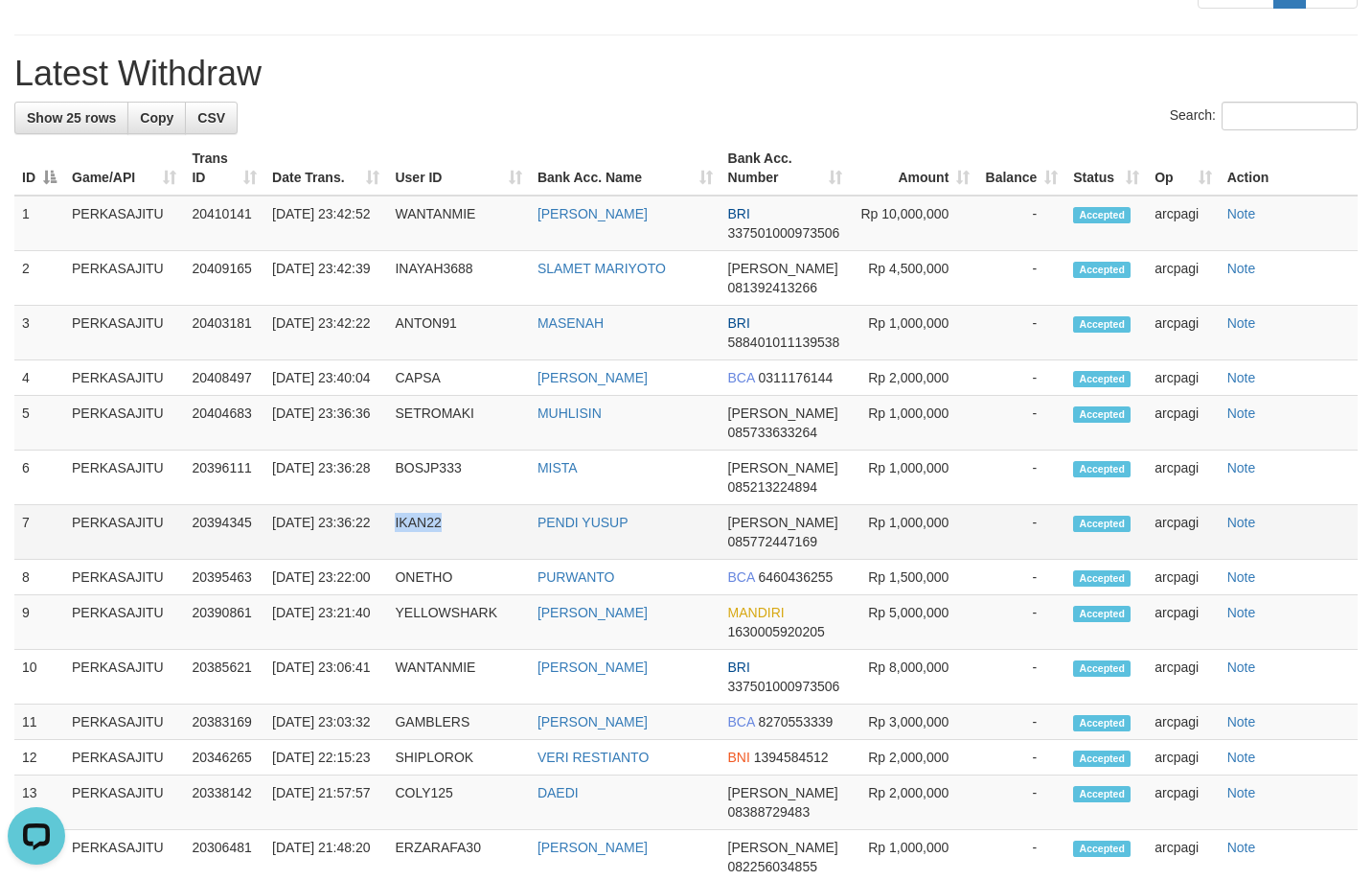 click on "IKAN22" at bounding box center (458, 532) 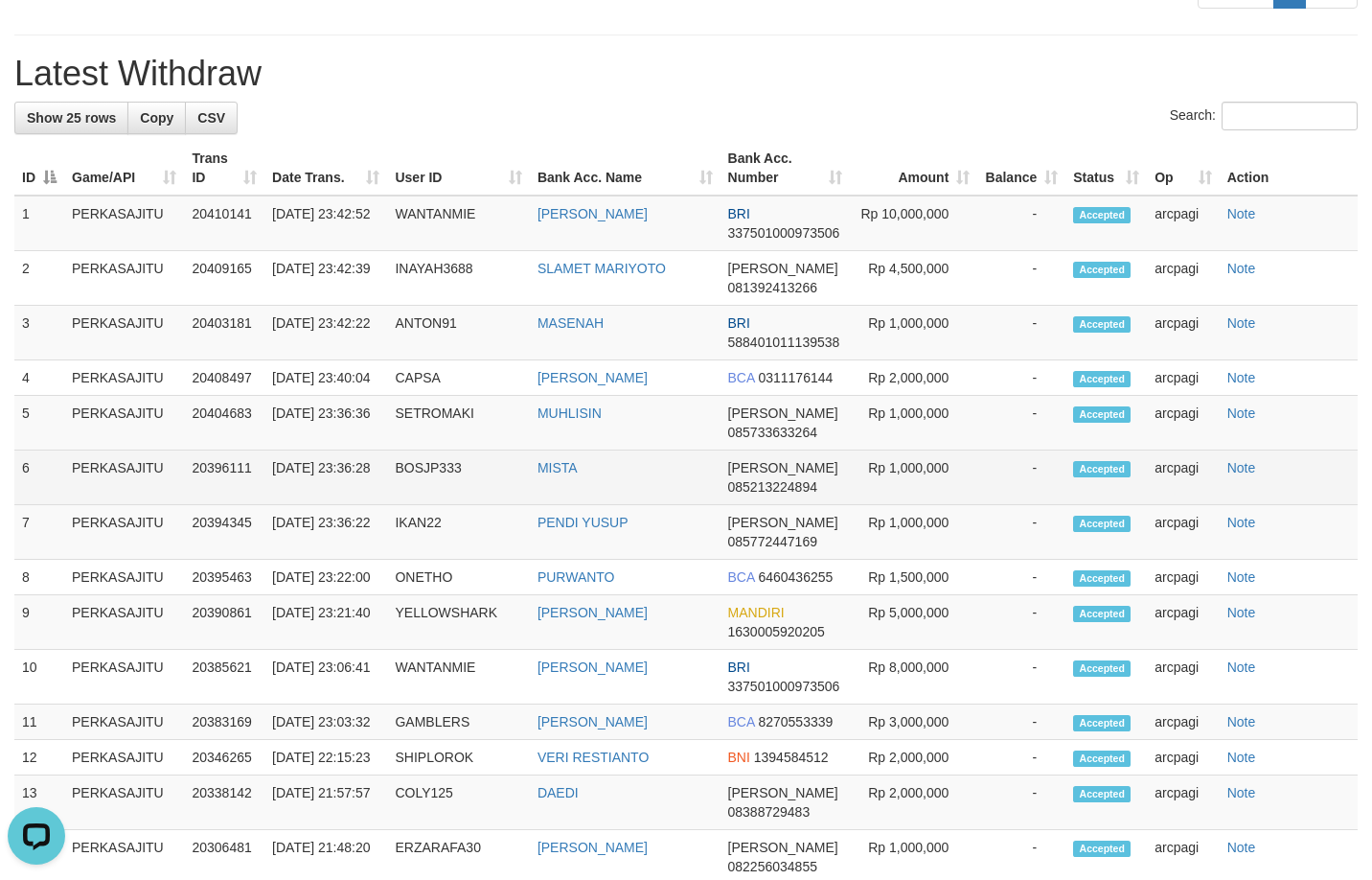 click on "BOSJP333" at bounding box center (458, 477) 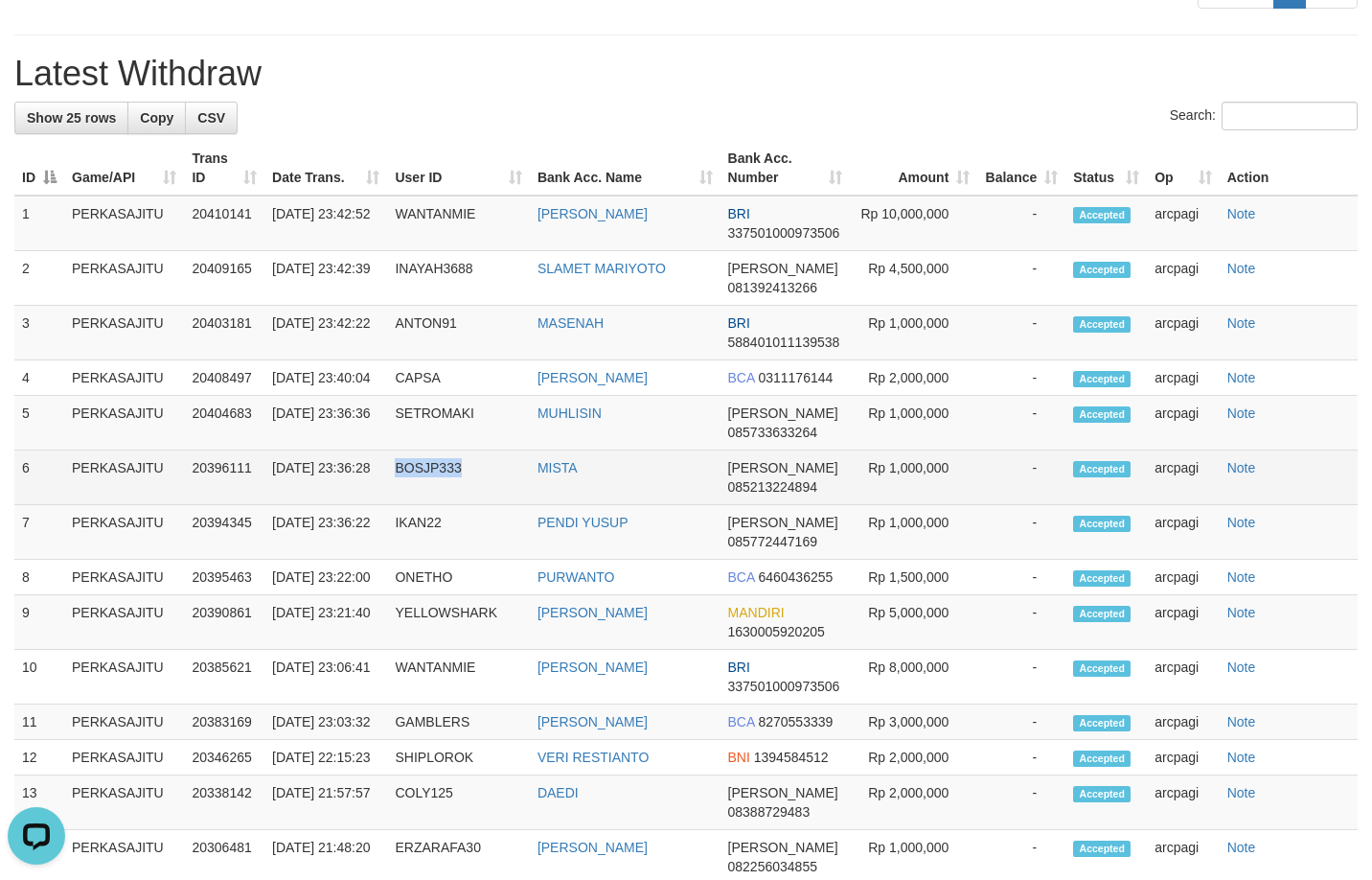 click on "BOSJP333" at bounding box center (458, 477) 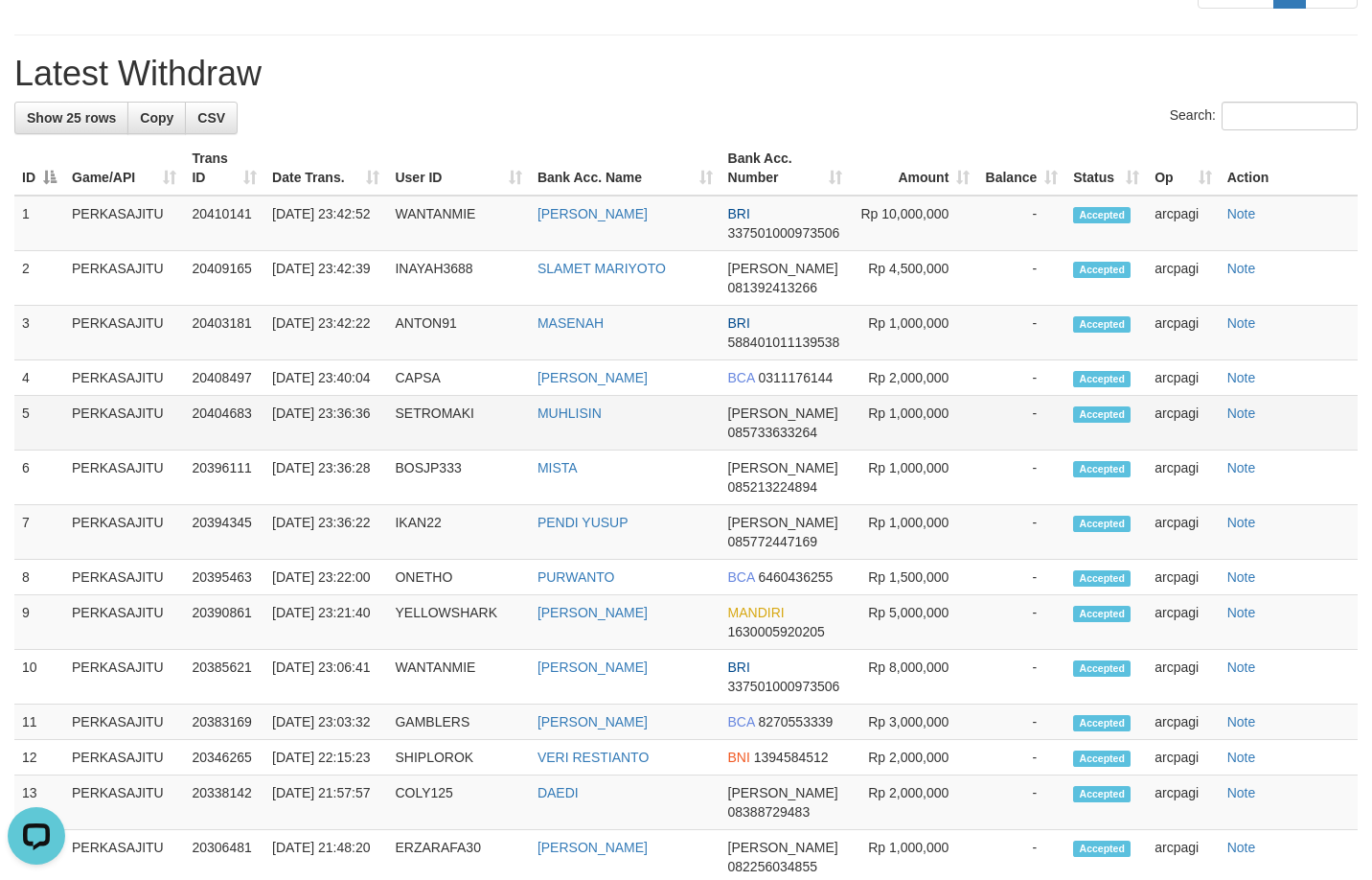 click on "SETROMAKI" at bounding box center (458, 423) 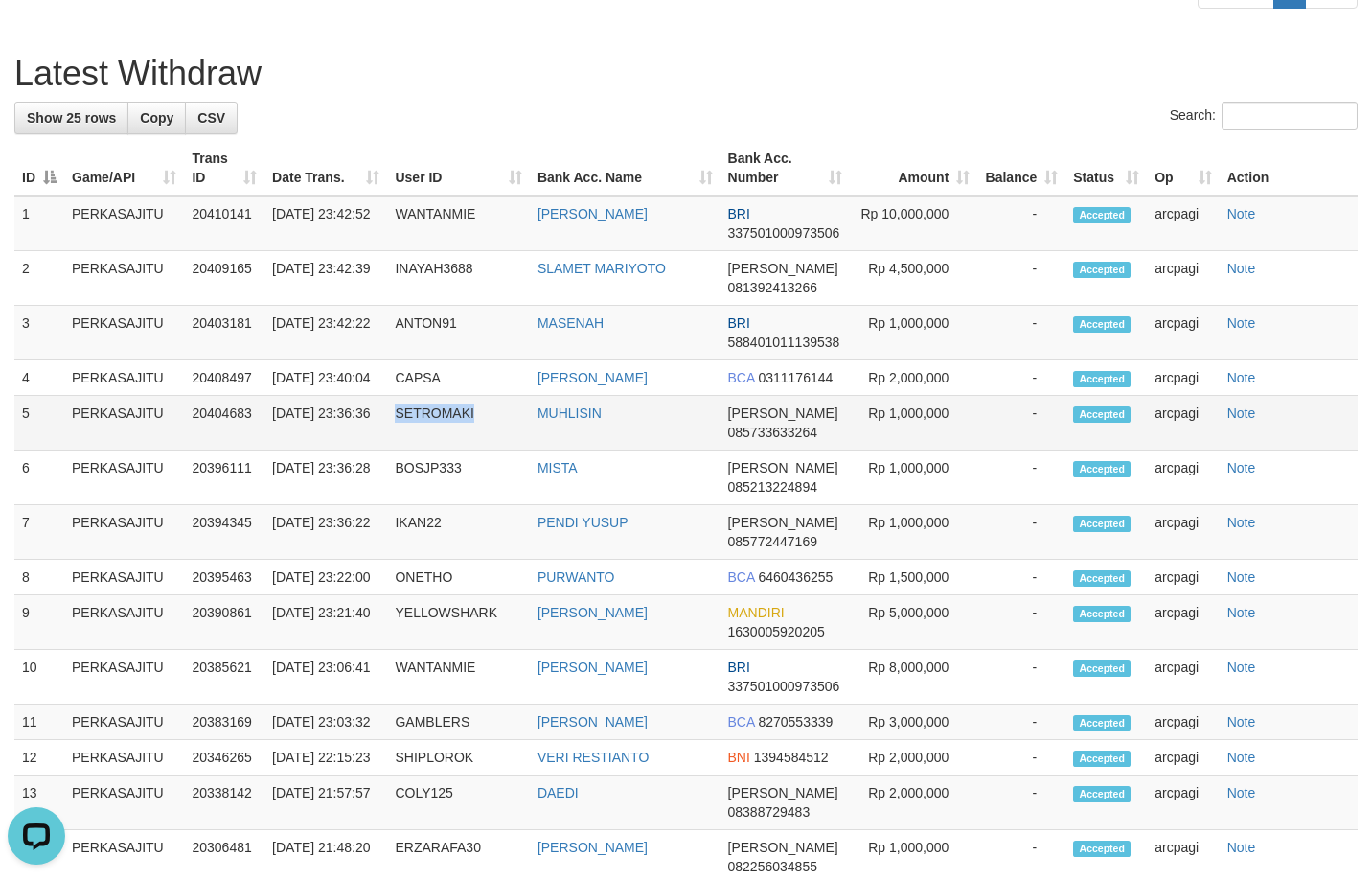 click on "SETROMAKI" at bounding box center (458, 423) 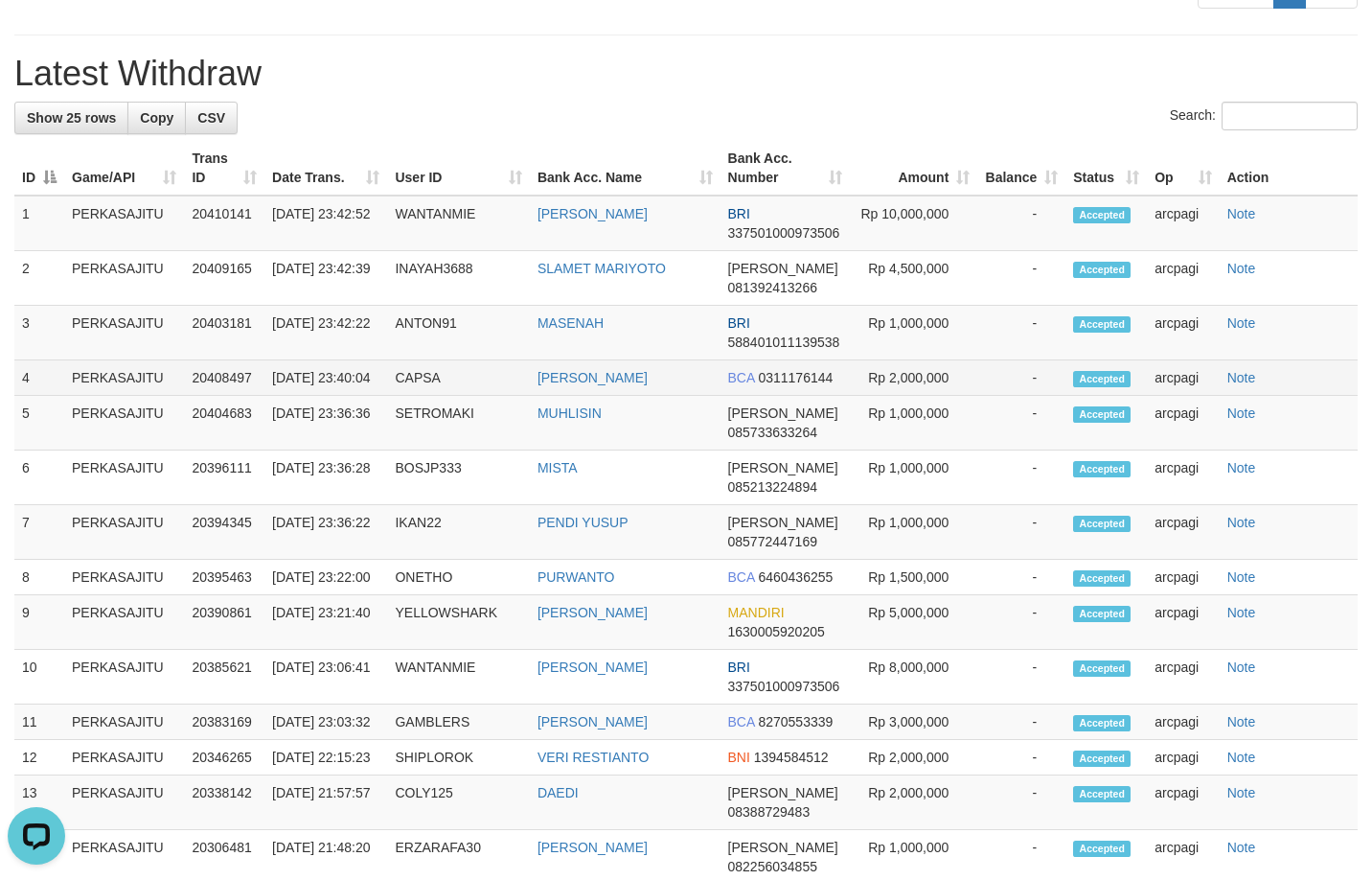 click on "CAPSA" at bounding box center [458, 378] 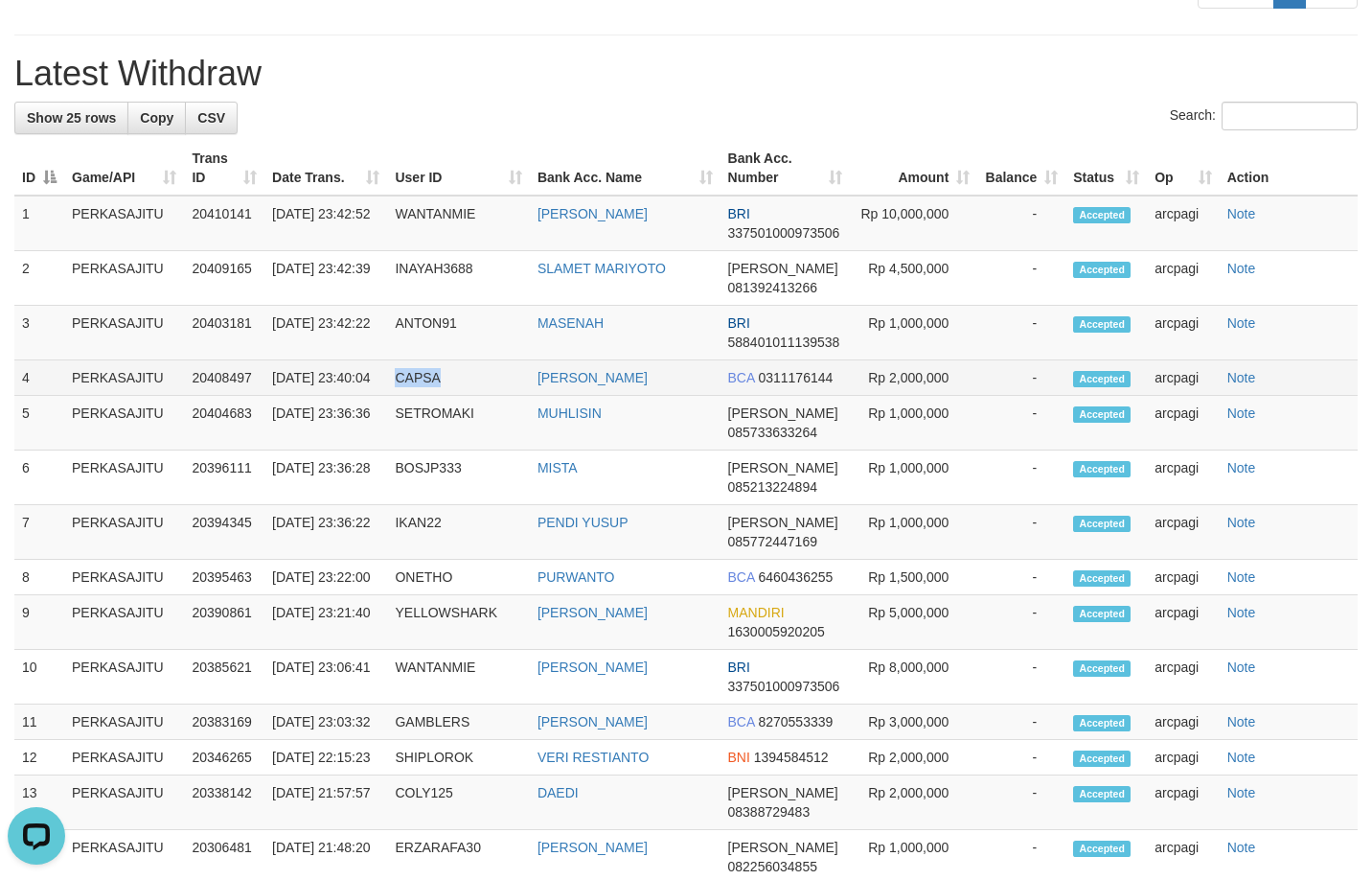 click on "CAPSA" at bounding box center (458, 378) 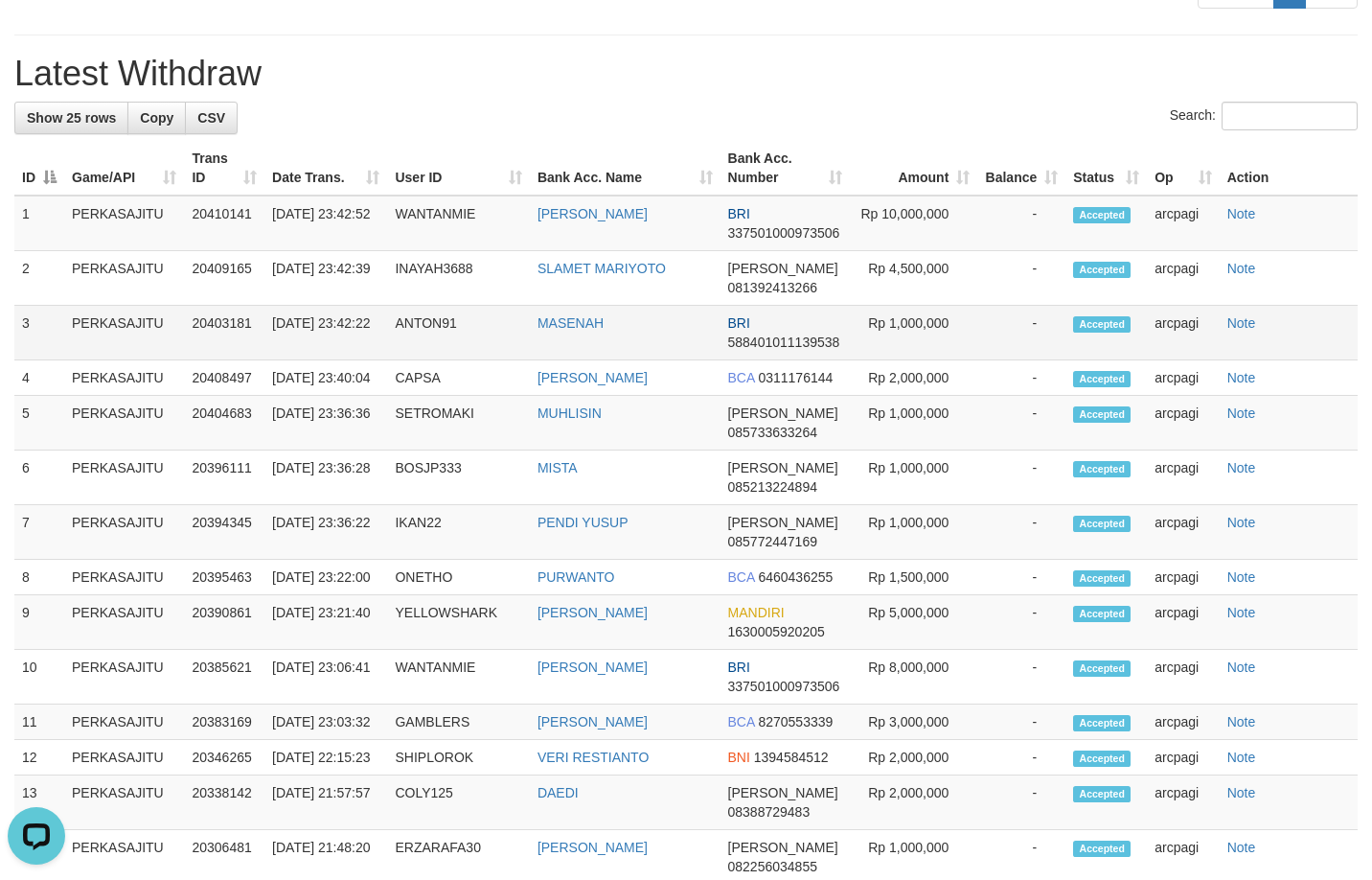 click on "ANTON91" at bounding box center (458, 333) 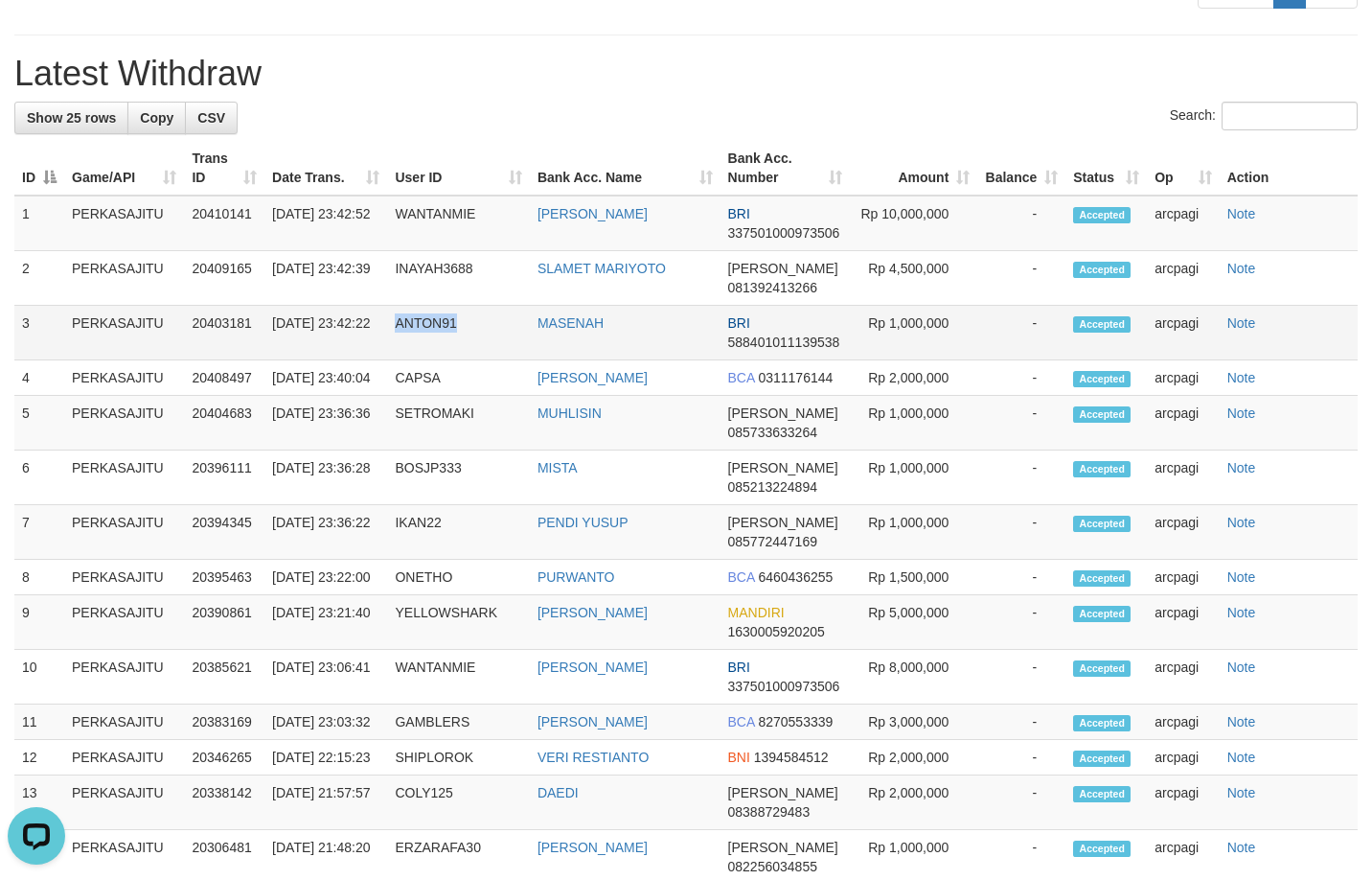 click on "ANTON91" at bounding box center (458, 333) 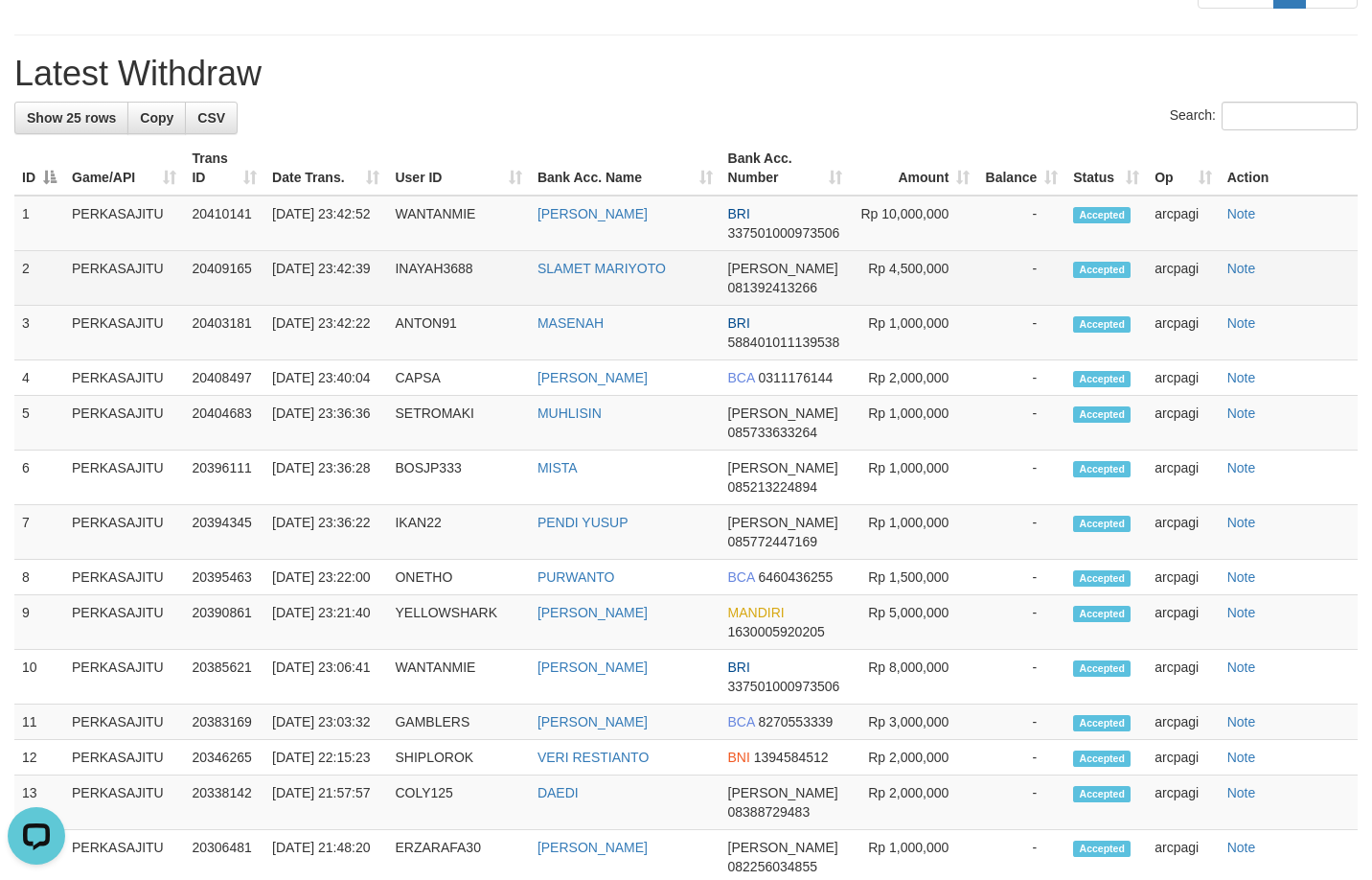 click on "INAYAH3688" at bounding box center [458, 278] 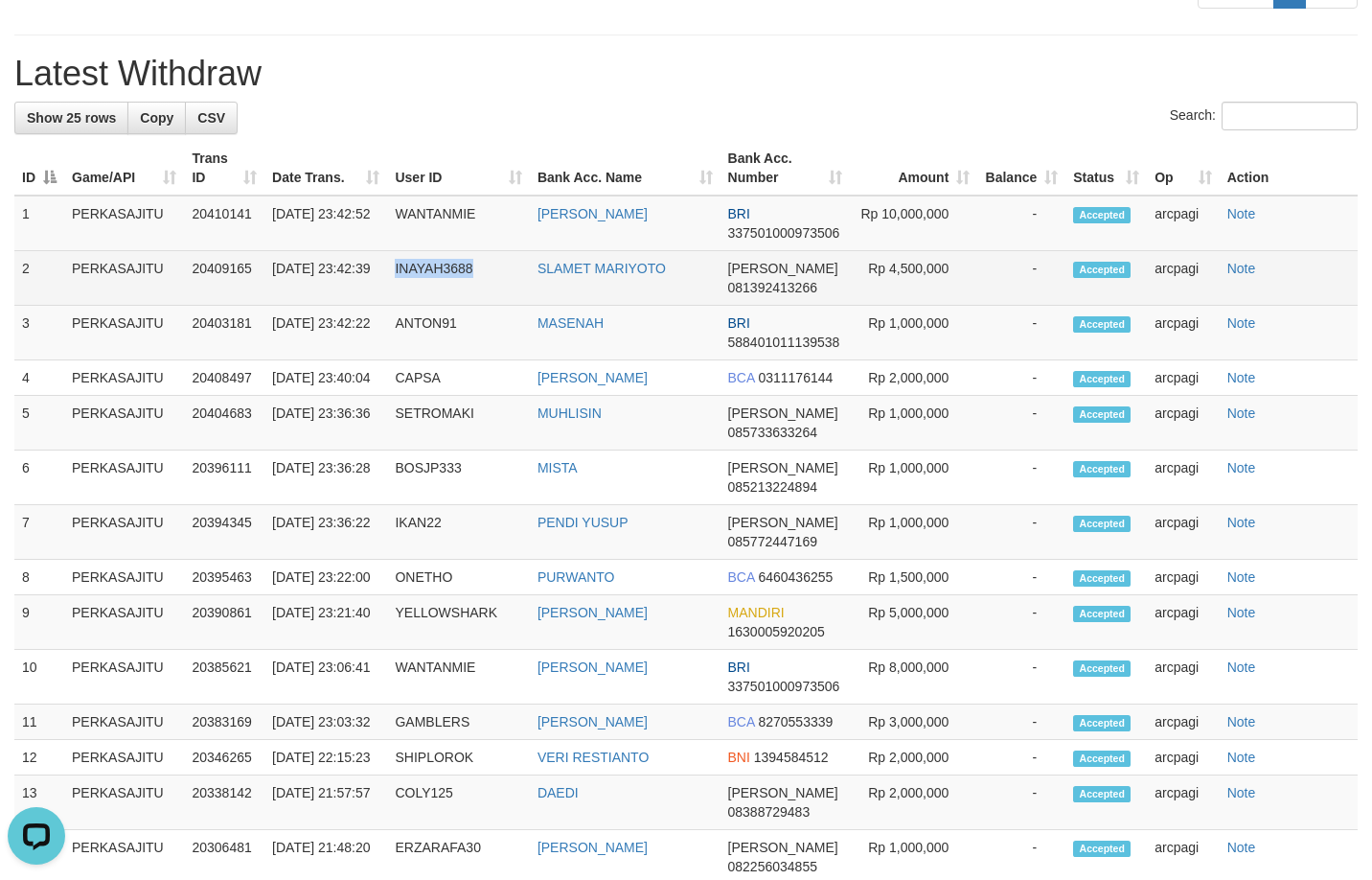 click on "INAYAH3688" at bounding box center (458, 278) 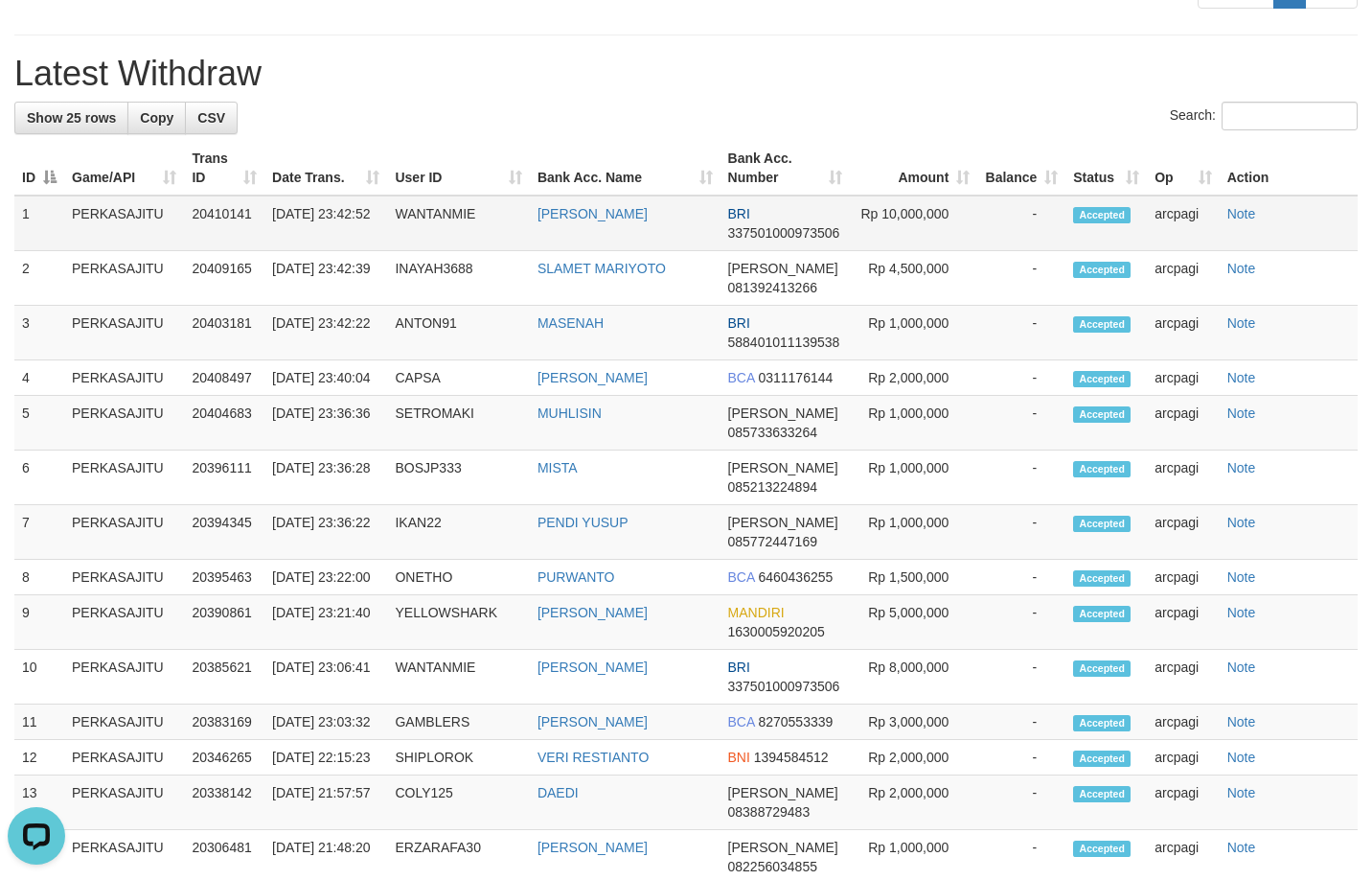 click on "WANTANMIE" at bounding box center [458, 223] 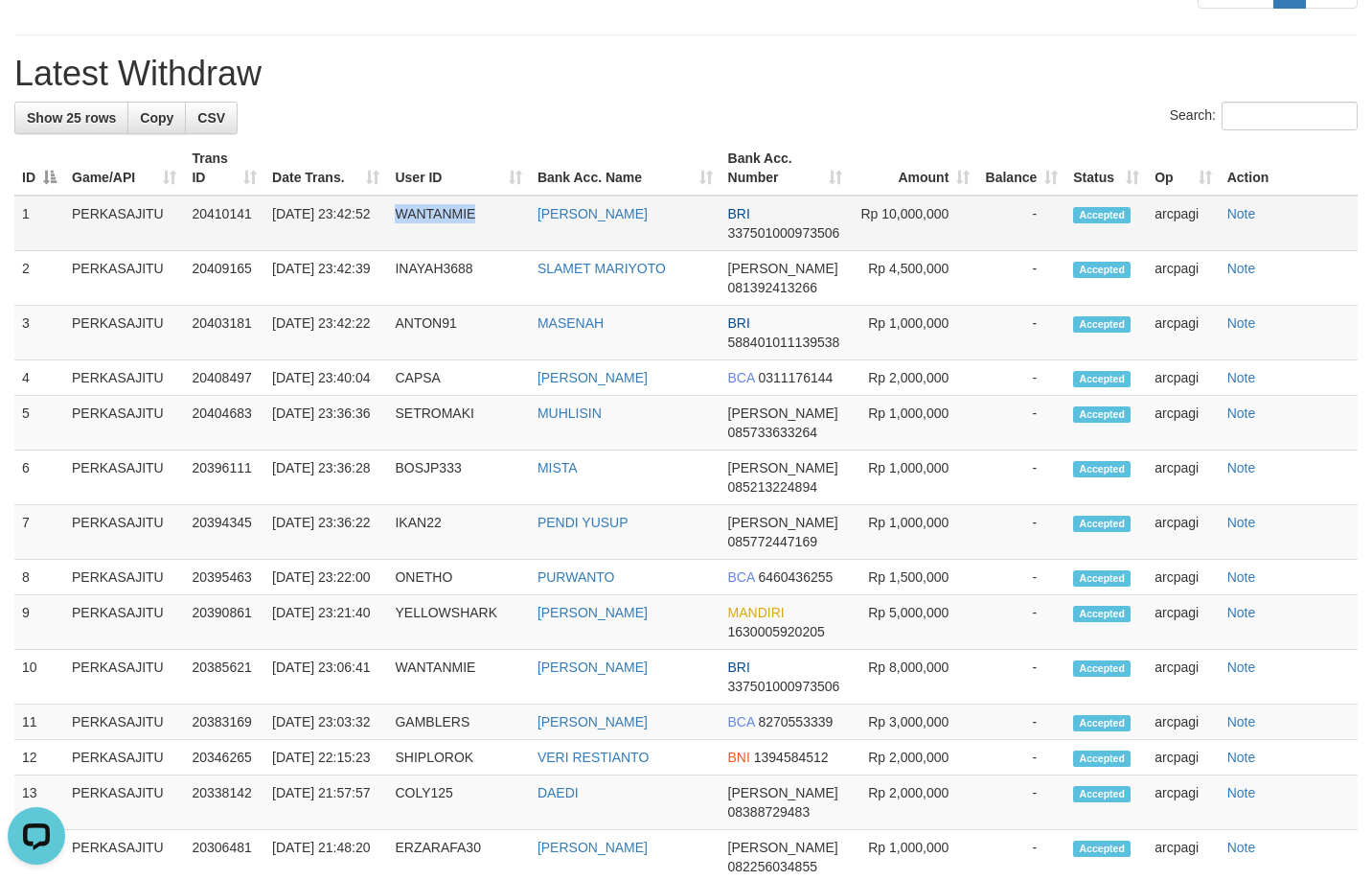 click on "WANTANMIE" at bounding box center [458, 223] 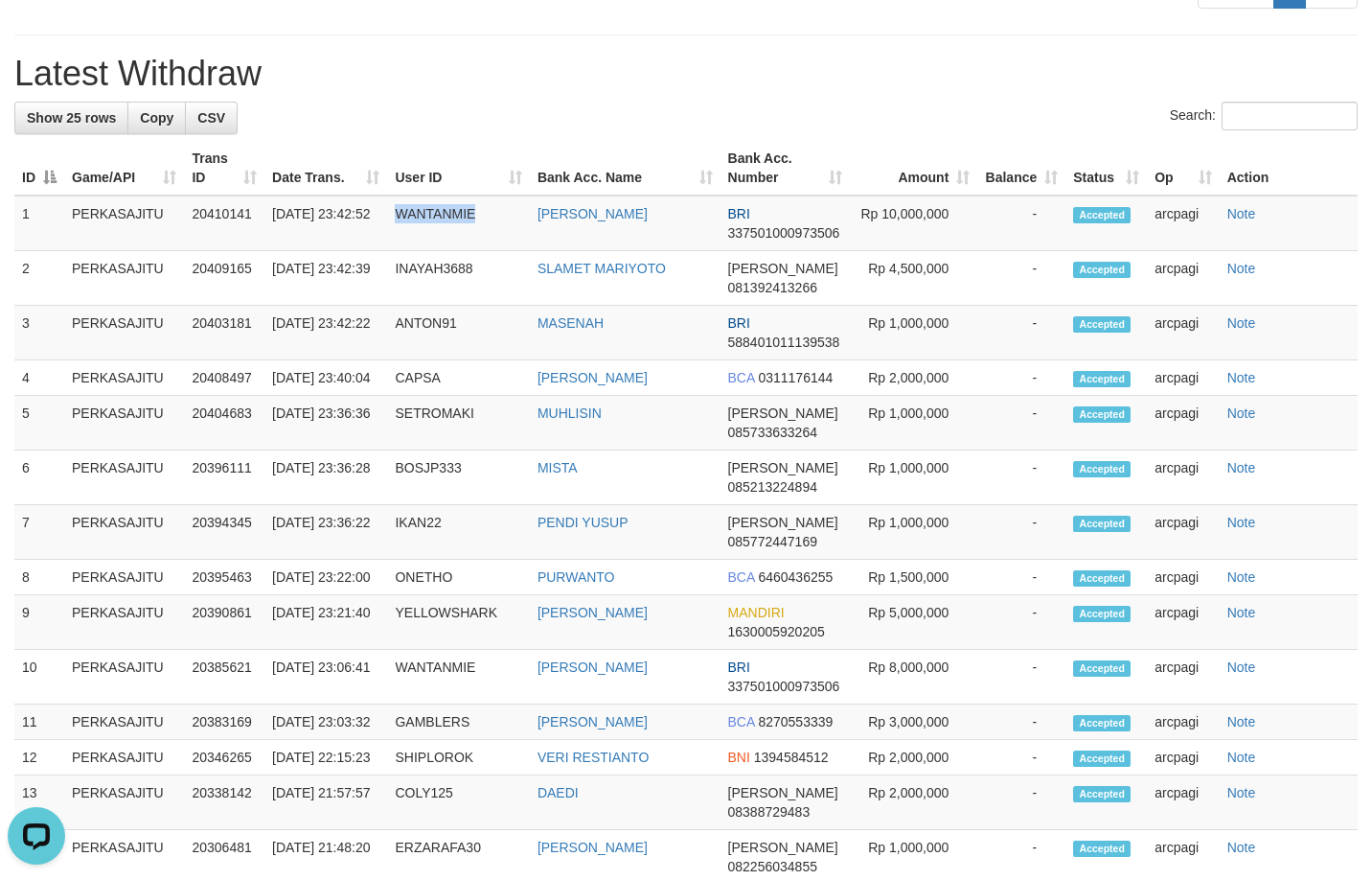 click on "Latest Withdraw" at bounding box center (686, 74) 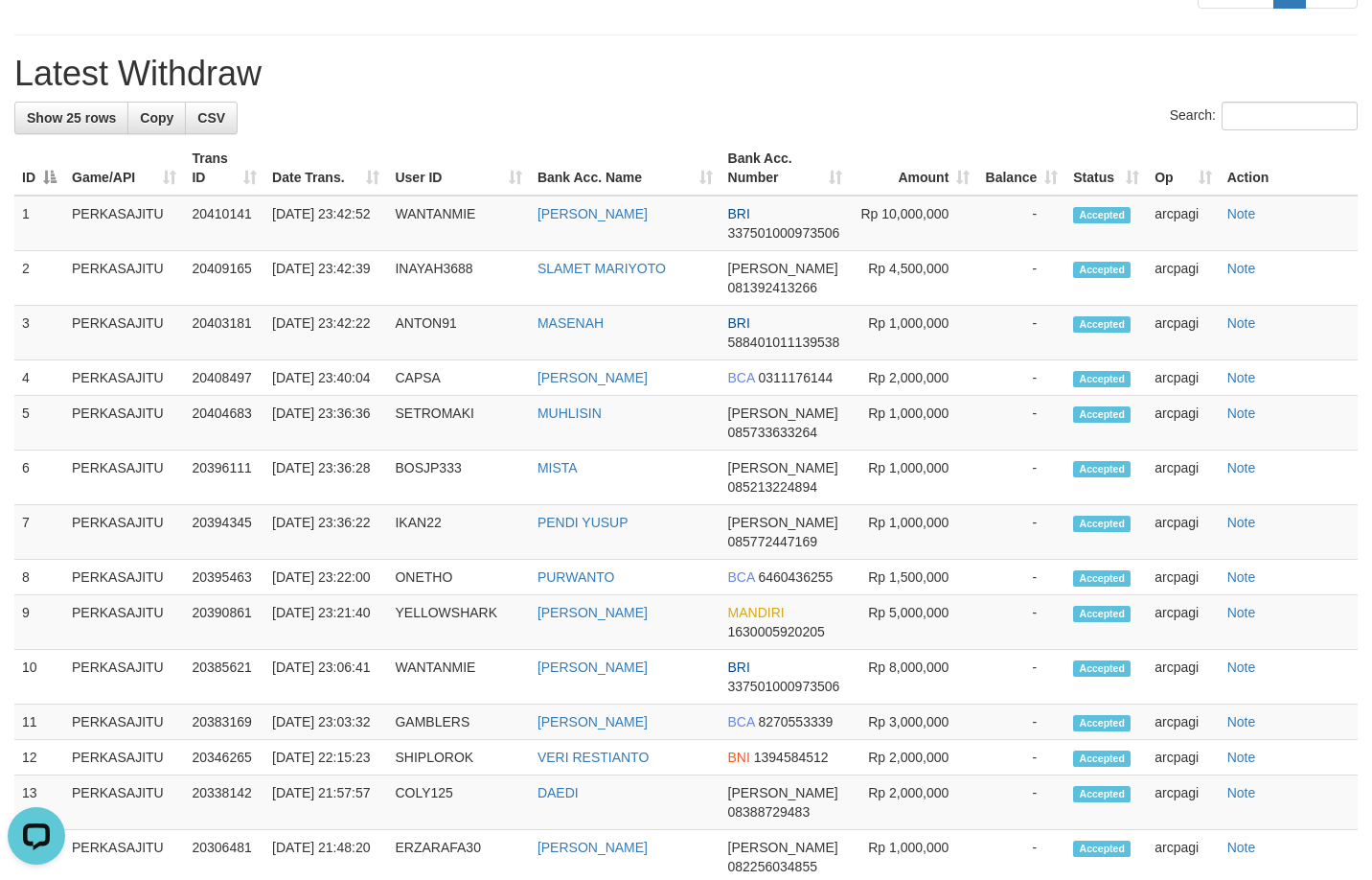 click on "Date Trans." at bounding box center [326, 168] 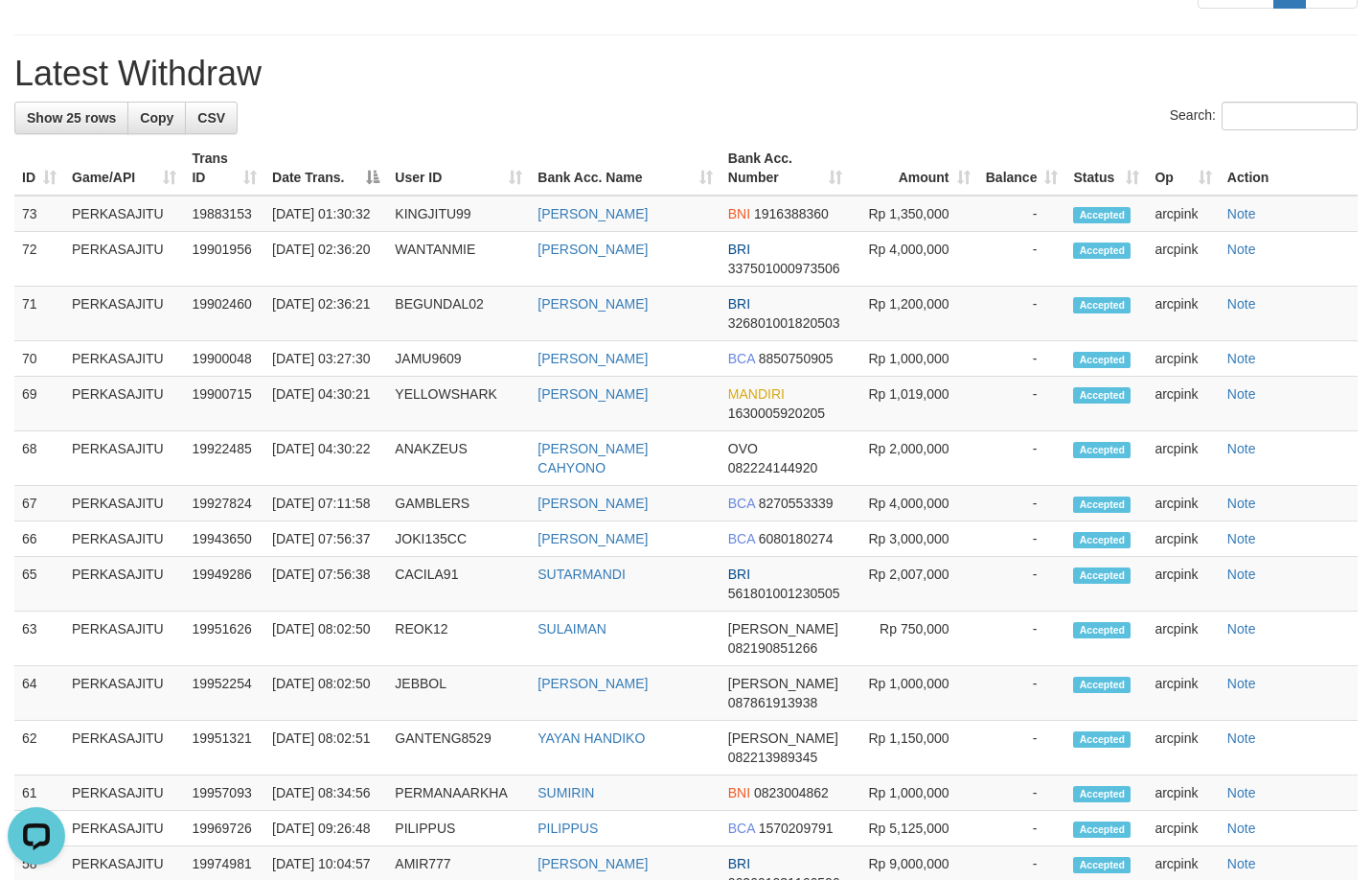 click on "Search:" at bounding box center [686, 118] 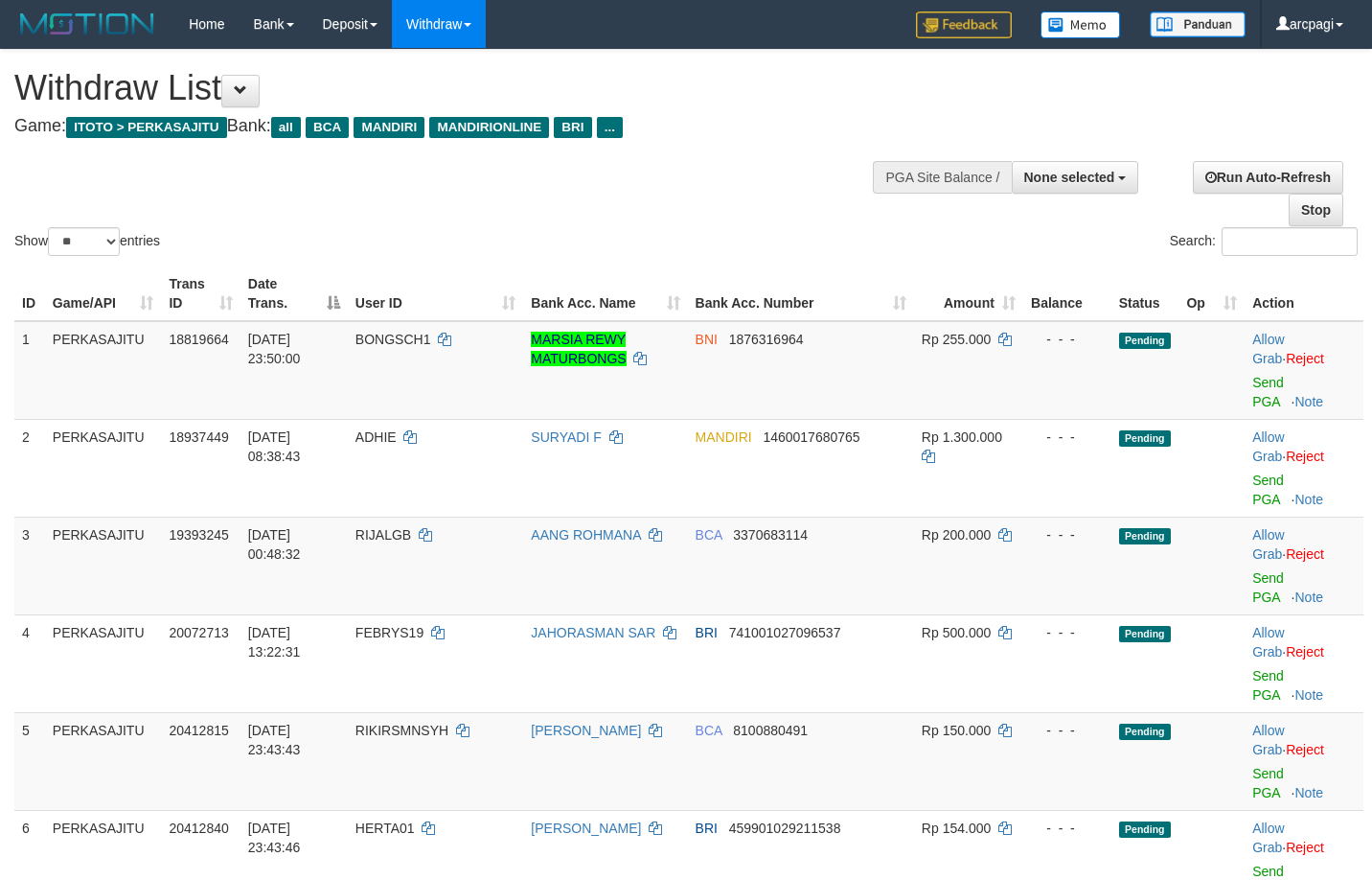 select 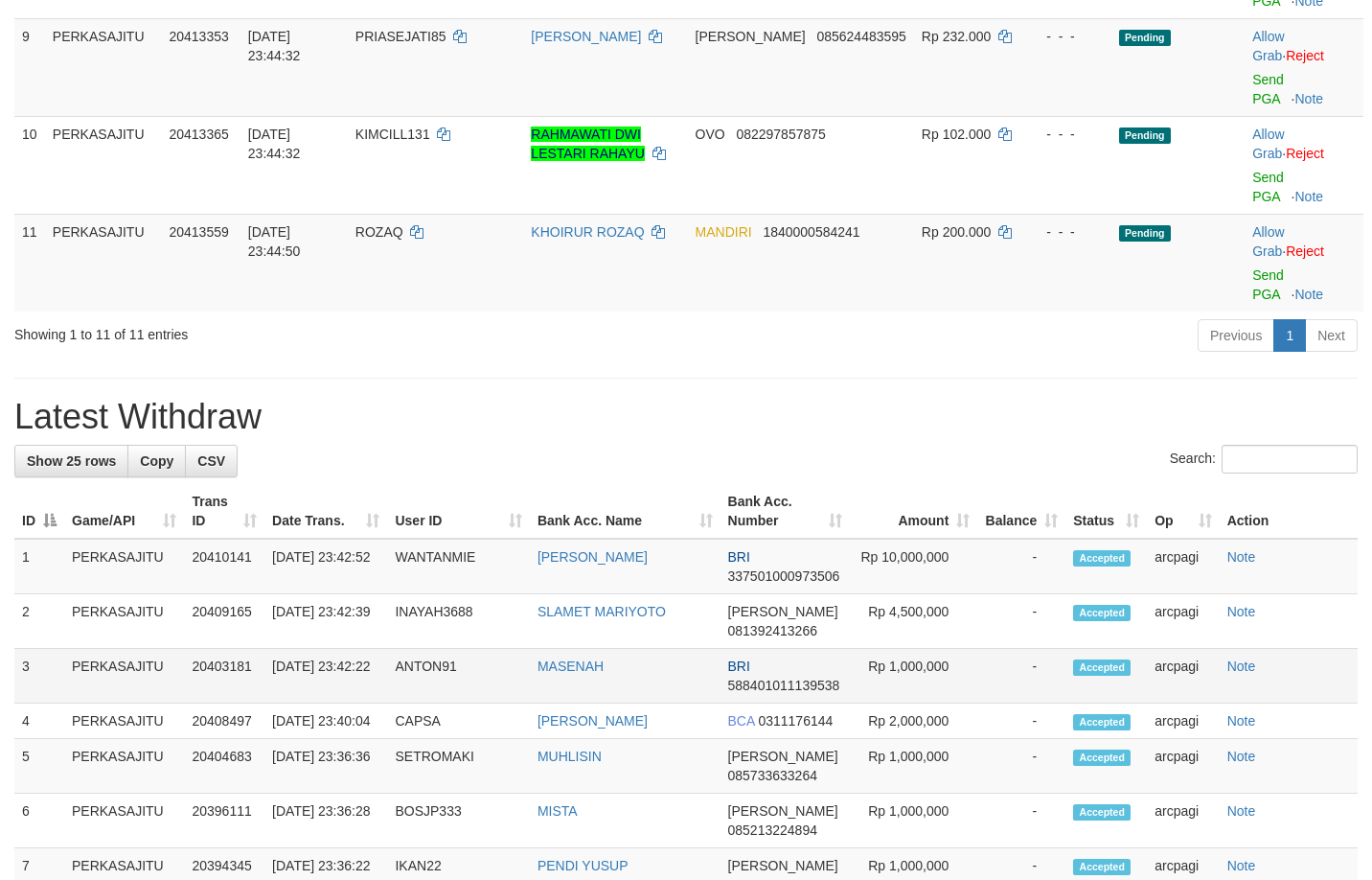 scroll, scrollTop: 1071, scrollLeft: 0, axis: vertical 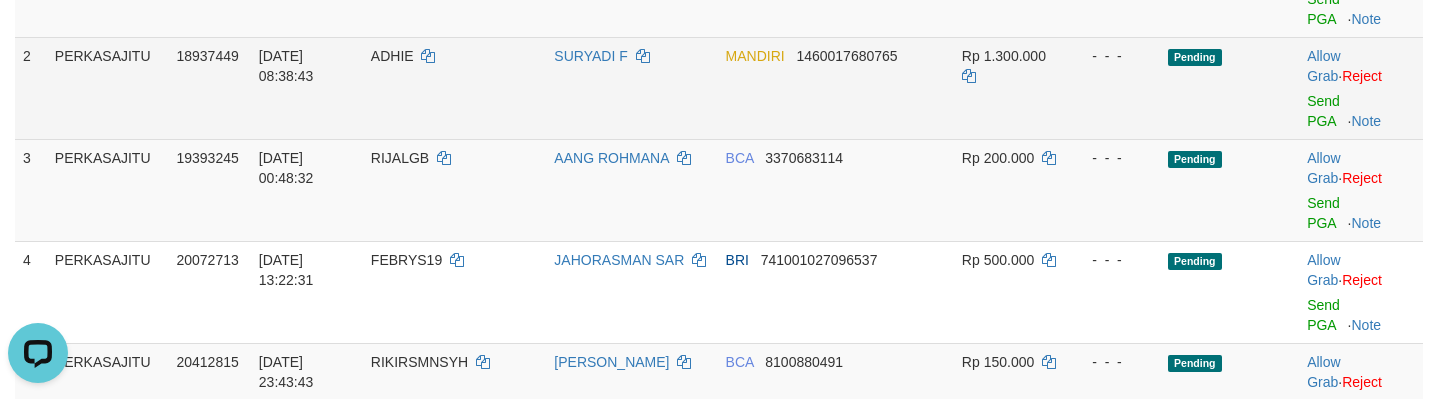click on "MANDIRI     1460017680765" at bounding box center [836, 88] 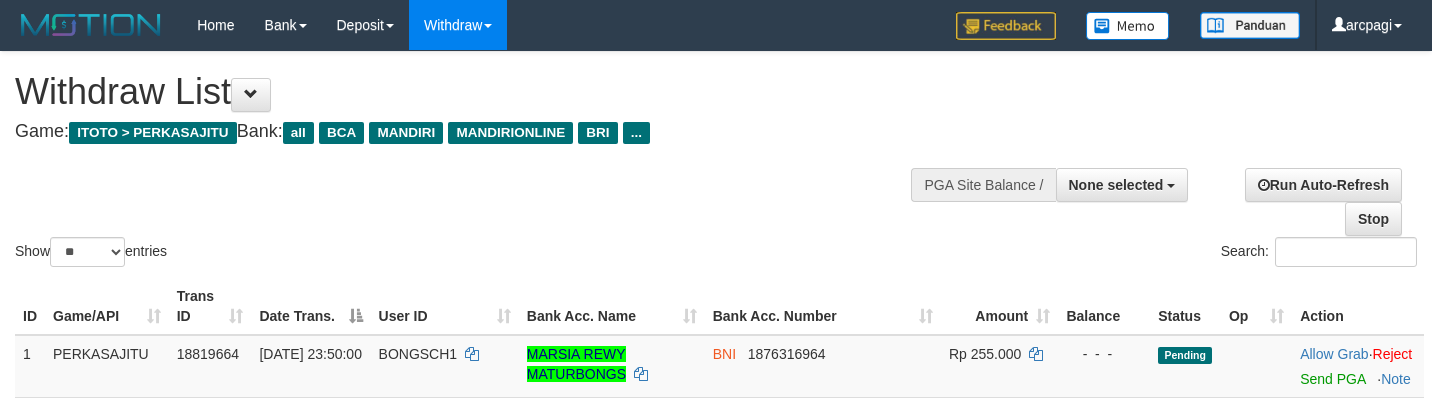 select 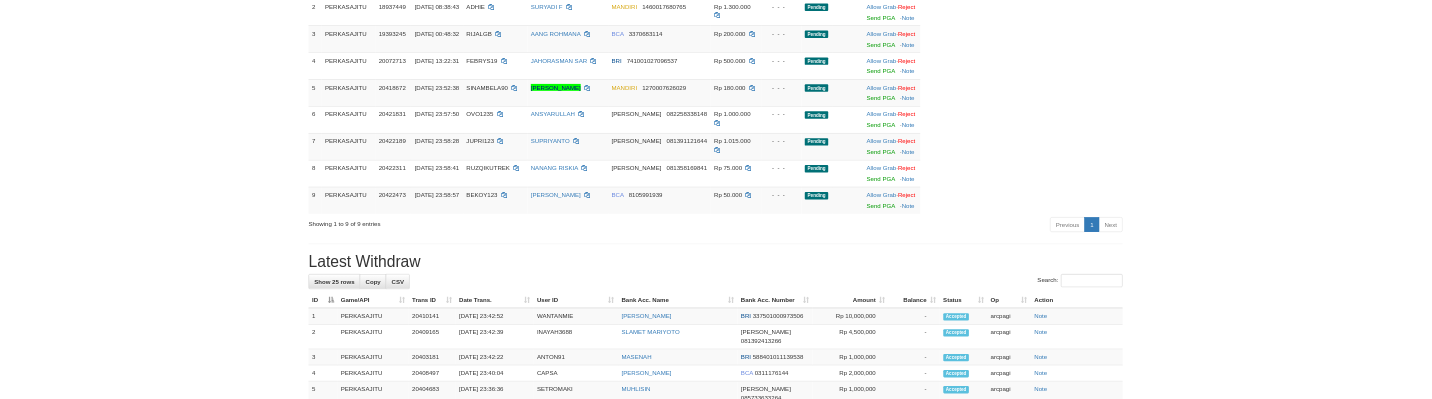 scroll, scrollTop: 400, scrollLeft: 0, axis: vertical 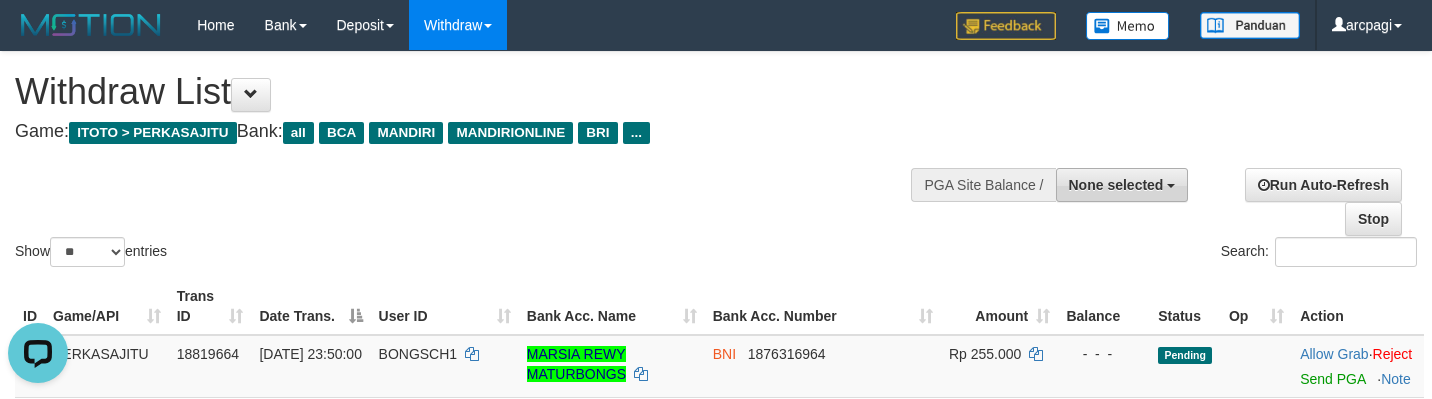 click on "None selected" at bounding box center (1122, 185) 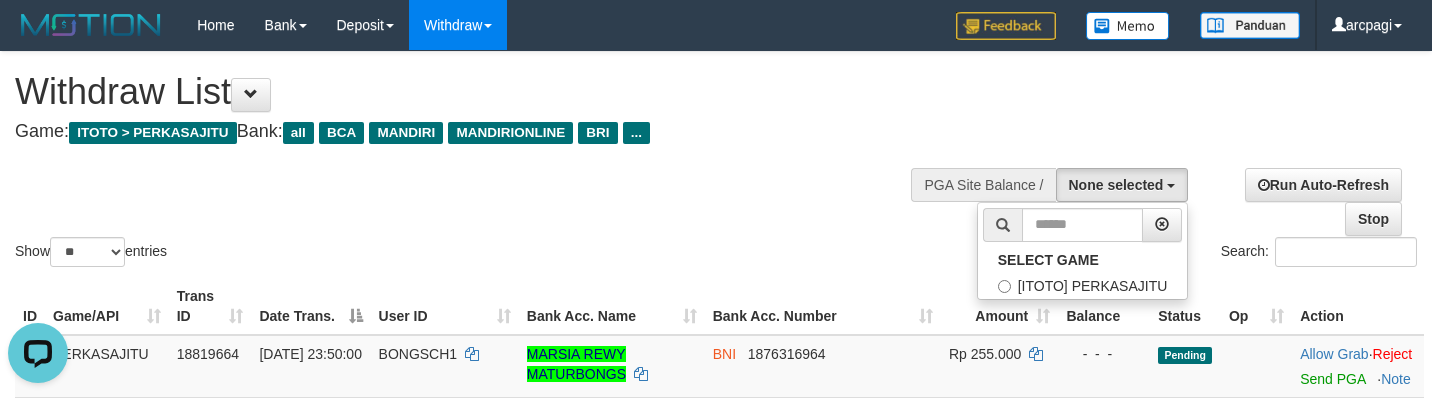 click on "Balance" at bounding box center [1104, 306] 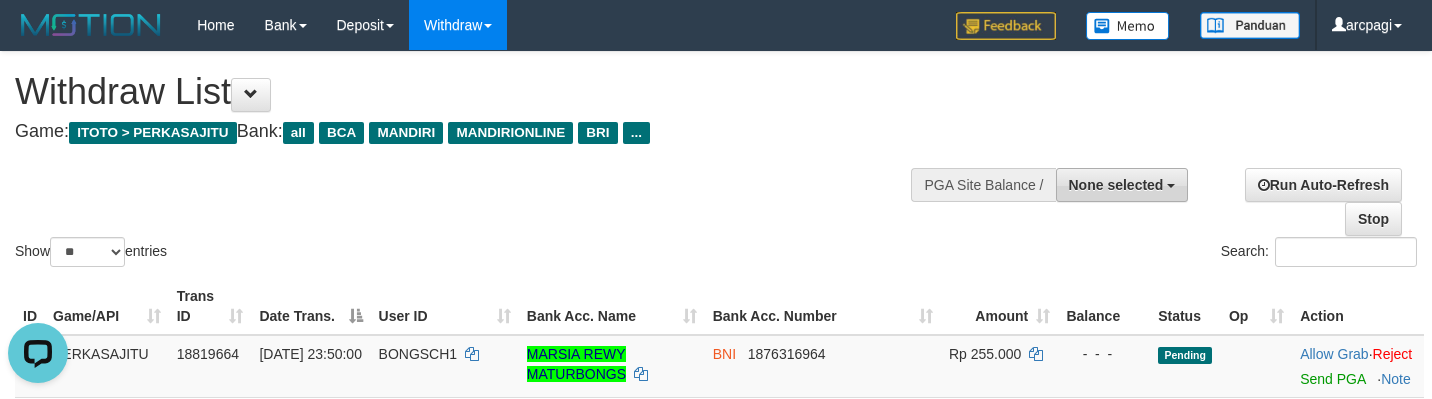 click on "None selected" at bounding box center [1116, 185] 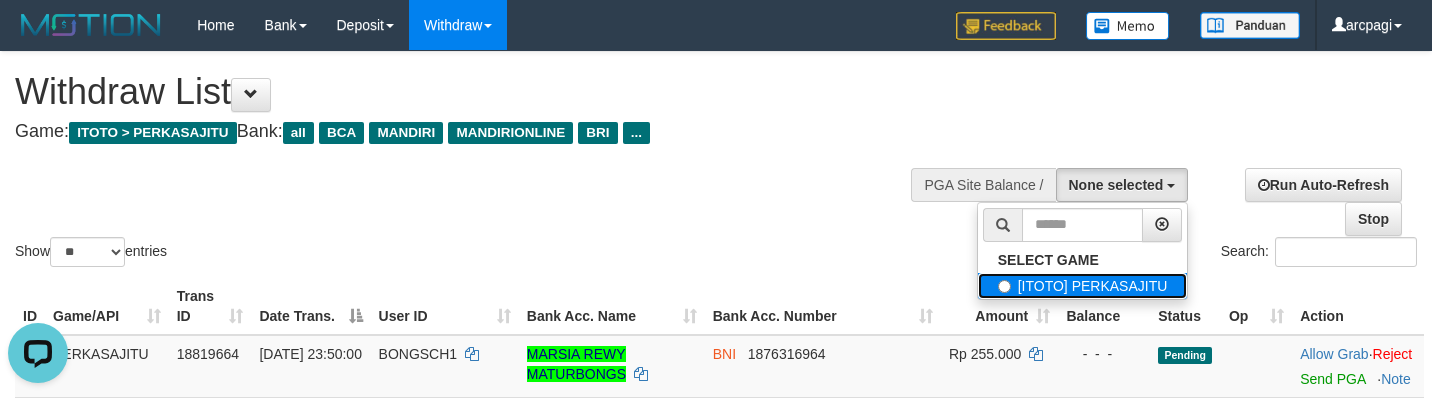 click on "[ITOTO] PERKASAJITU" at bounding box center (1083, 286) 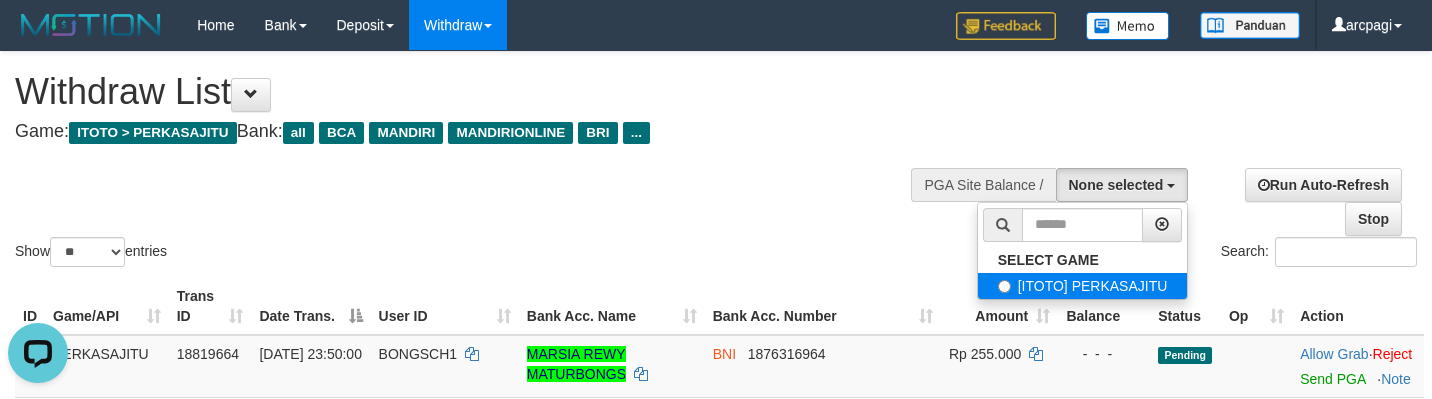 select on "***" 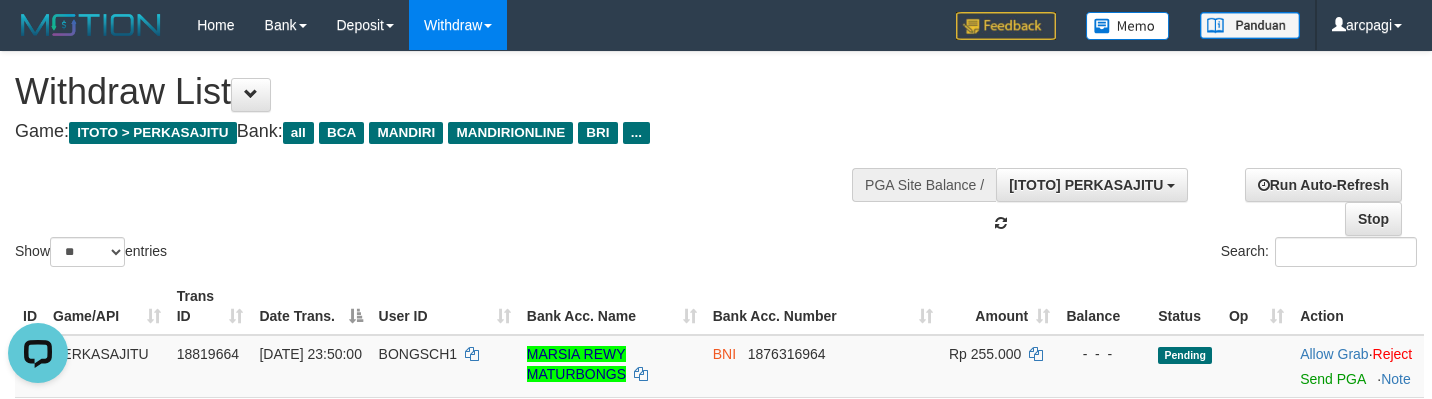 scroll, scrollTop: 18, scrollLeft: 0, axis: vertical 